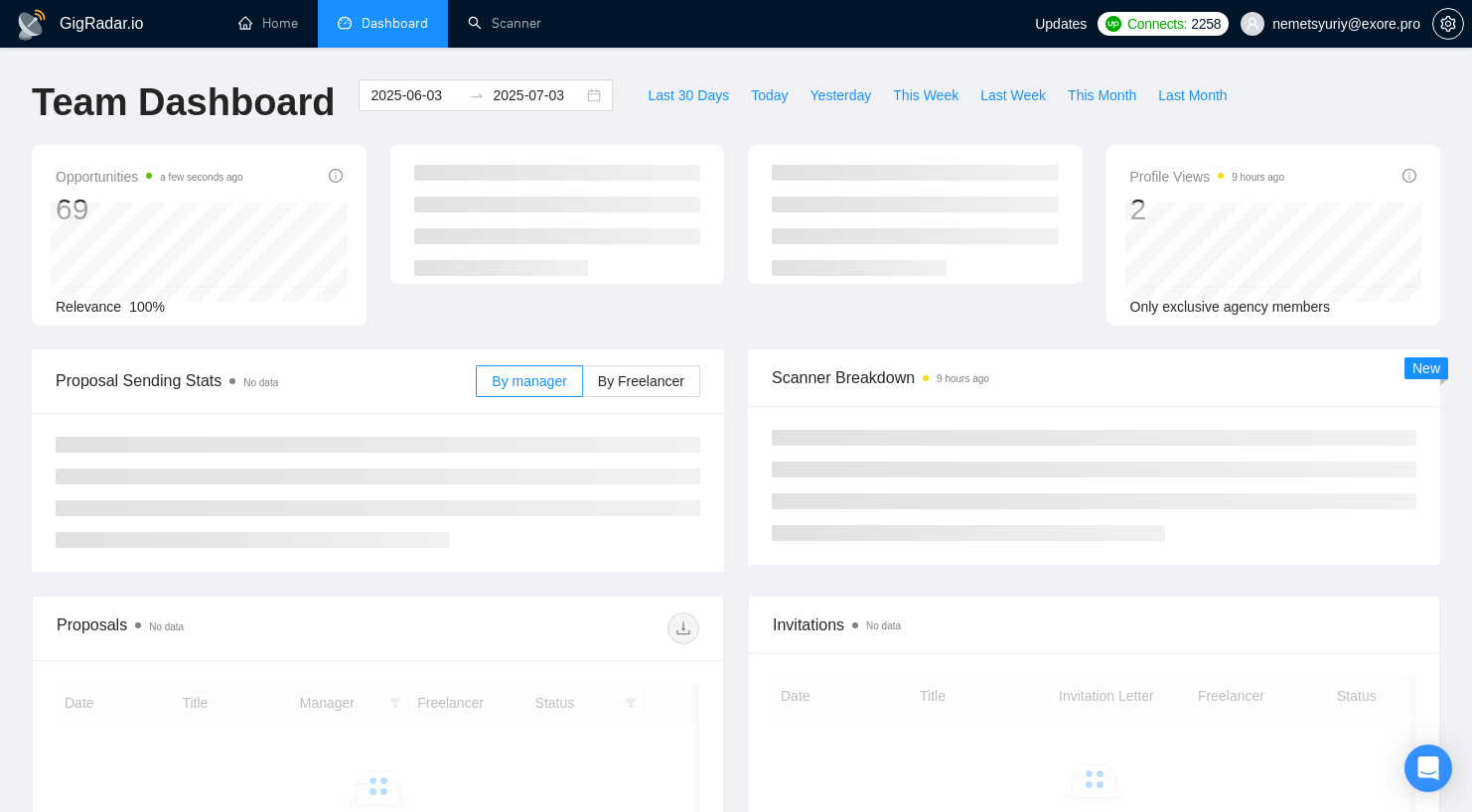 scroll, scrollTop: 0, scrollLeft: 0, axis: both 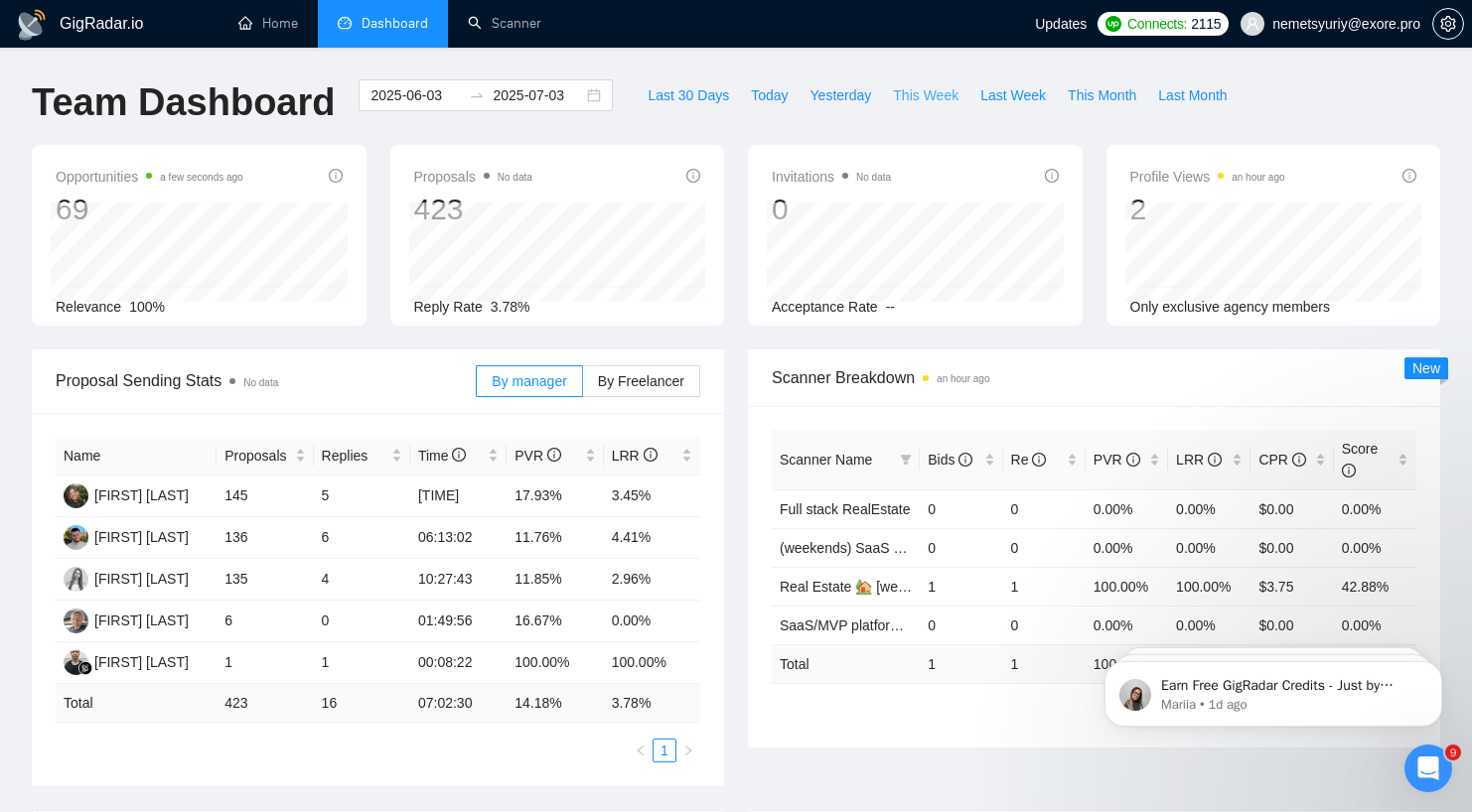 click on "This Week" at bounding box center [926, 95] 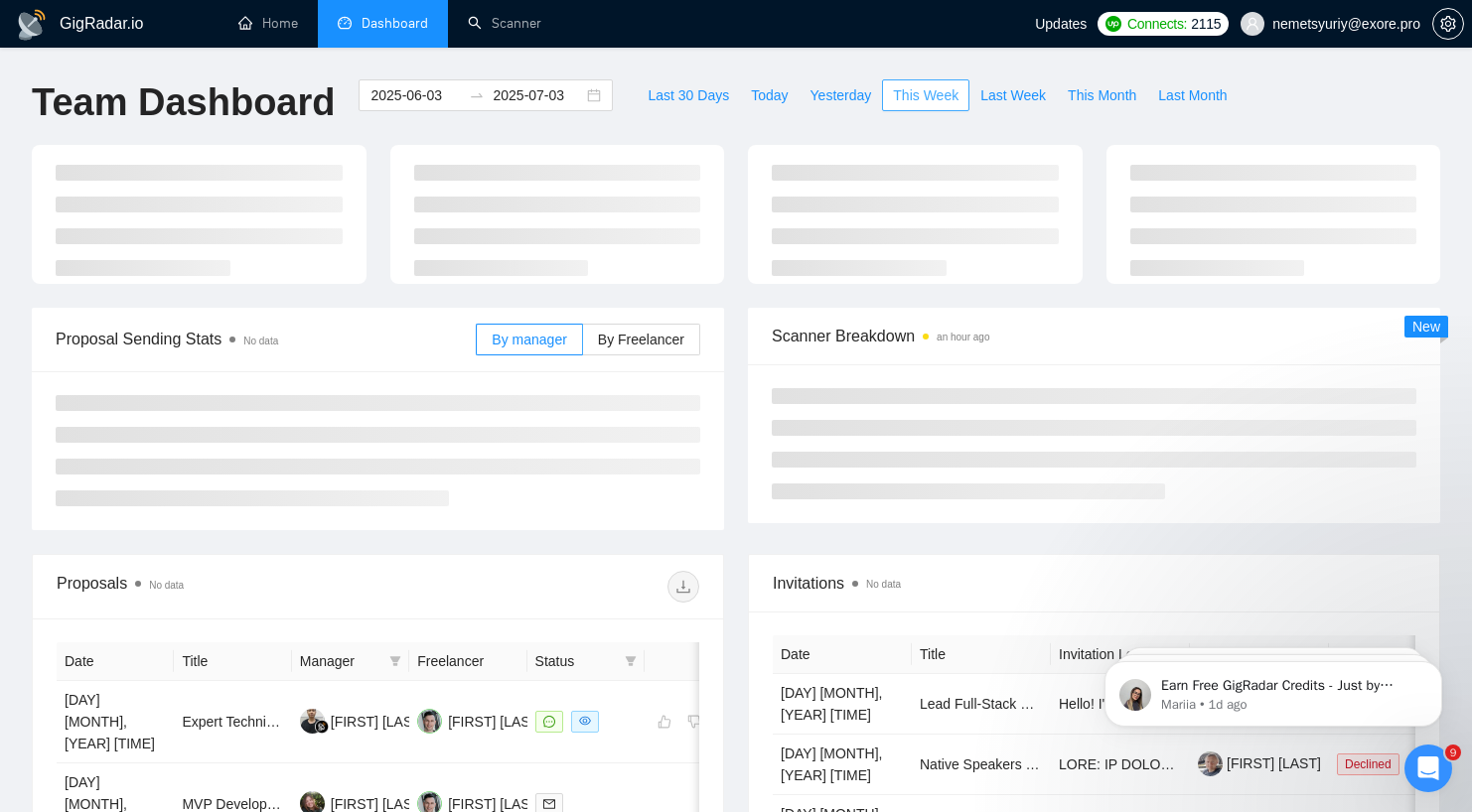 type on "2025-08-04" 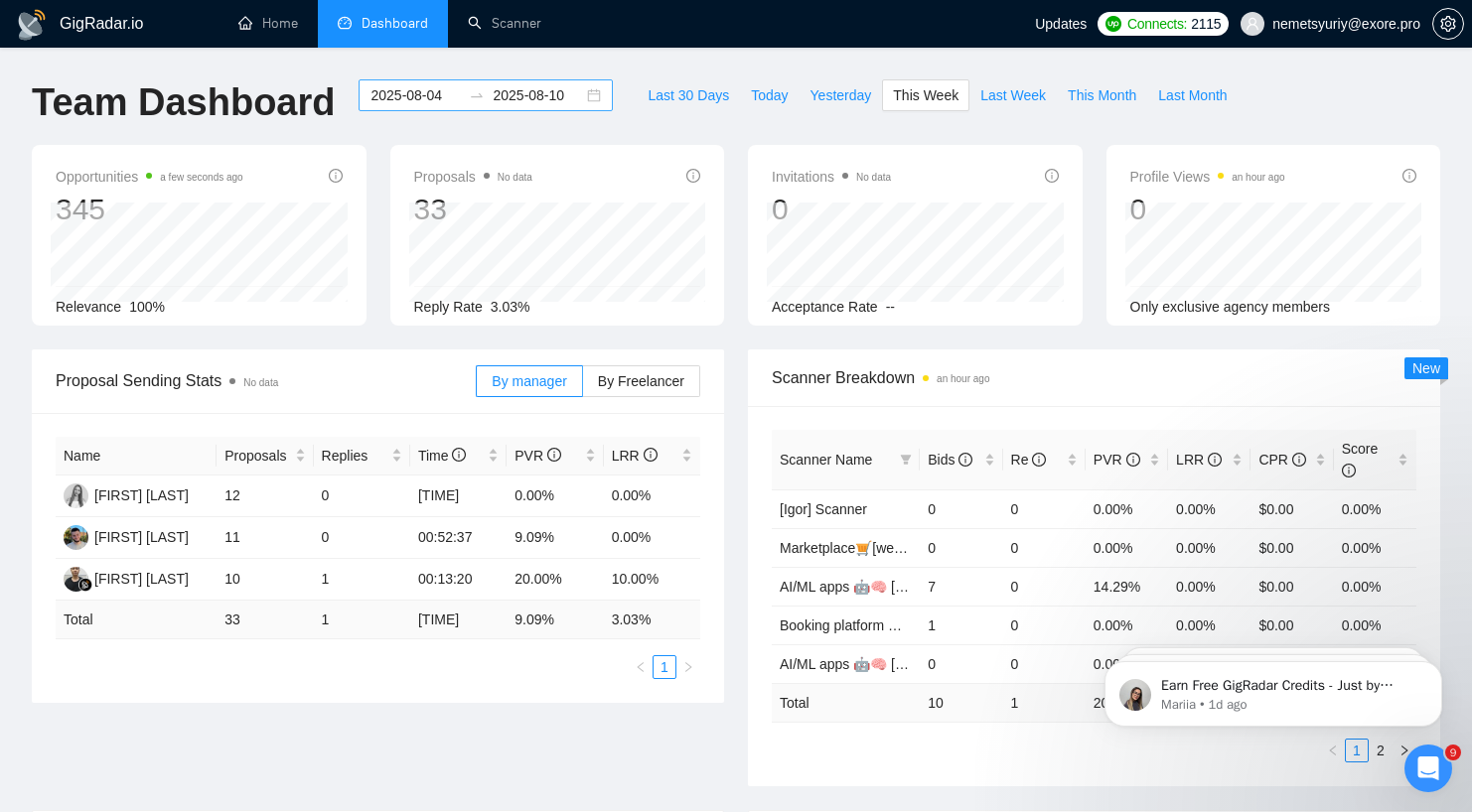 click on "2025-08-04" at bounding box center [415, 95] 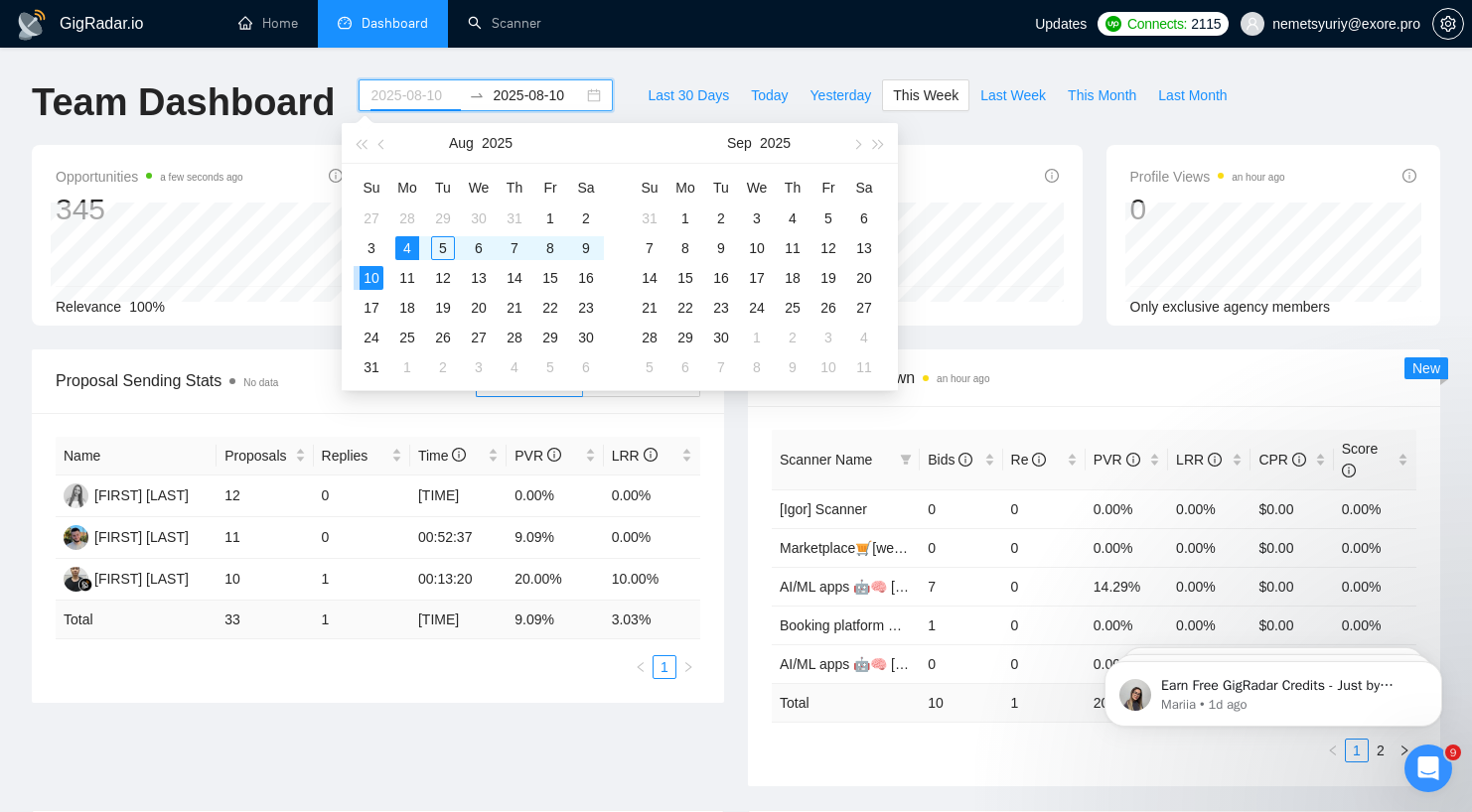 type on "2025-08-04" 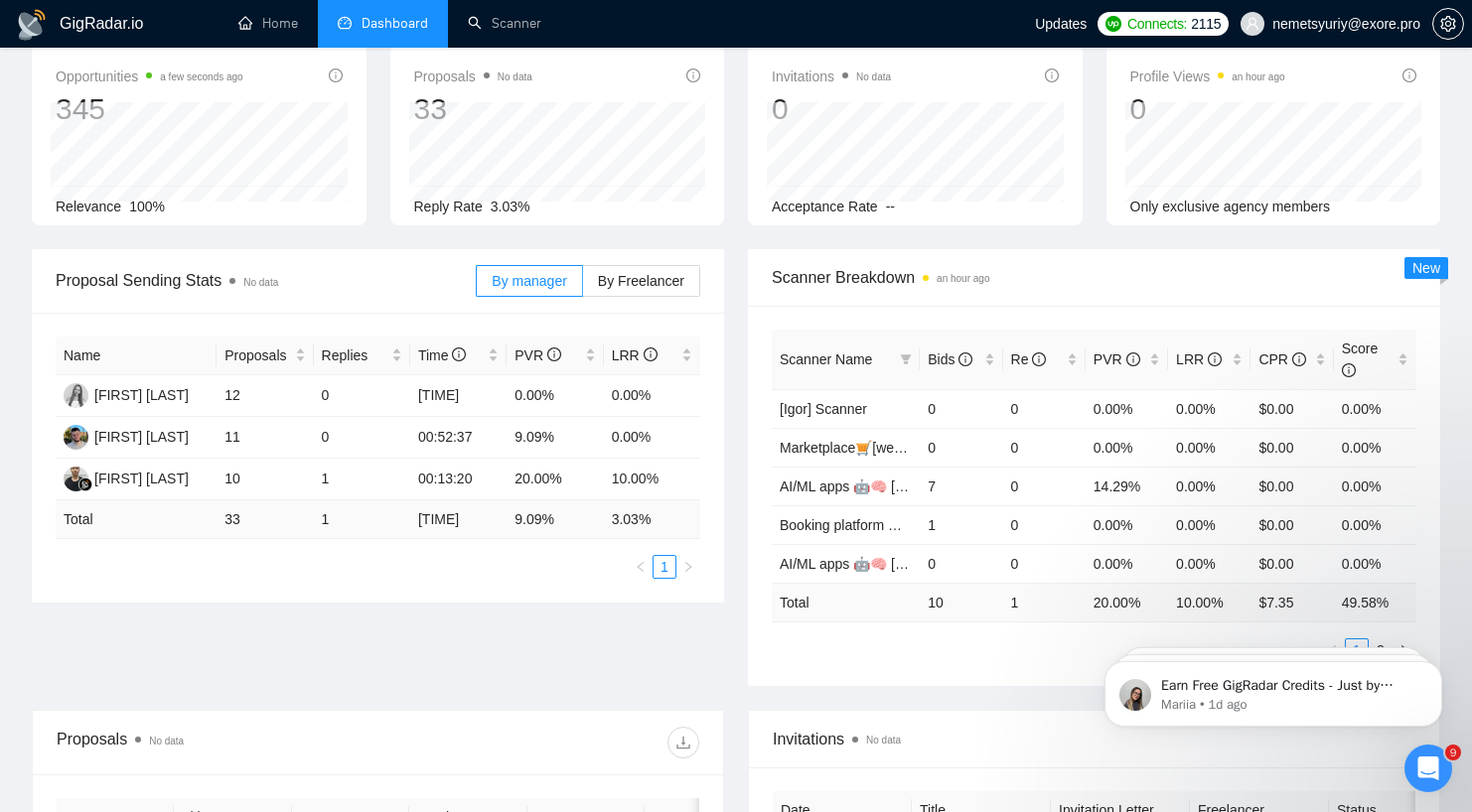 scroll, scrollTop: 353, scrollLeft: 0, axis: vertical 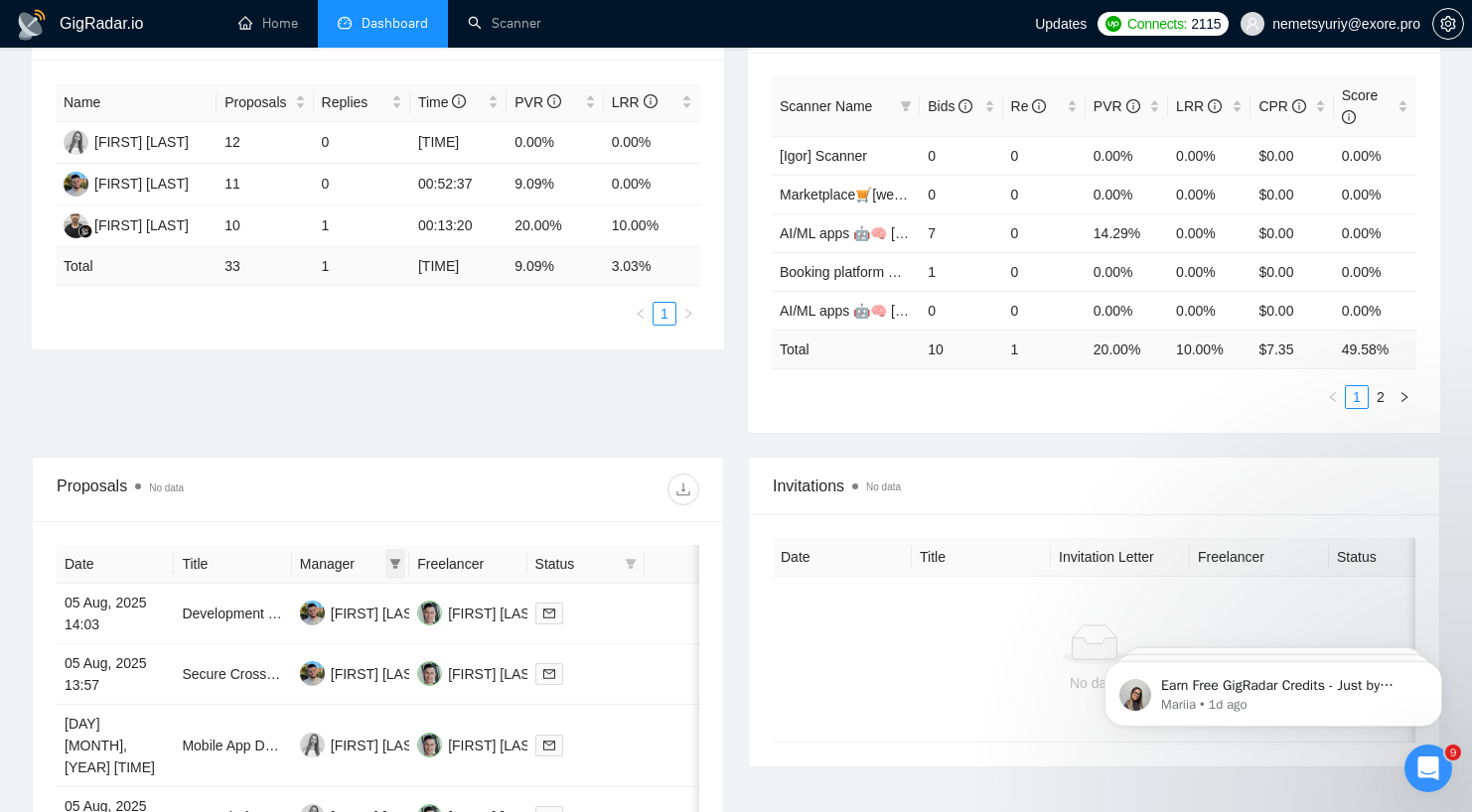 click 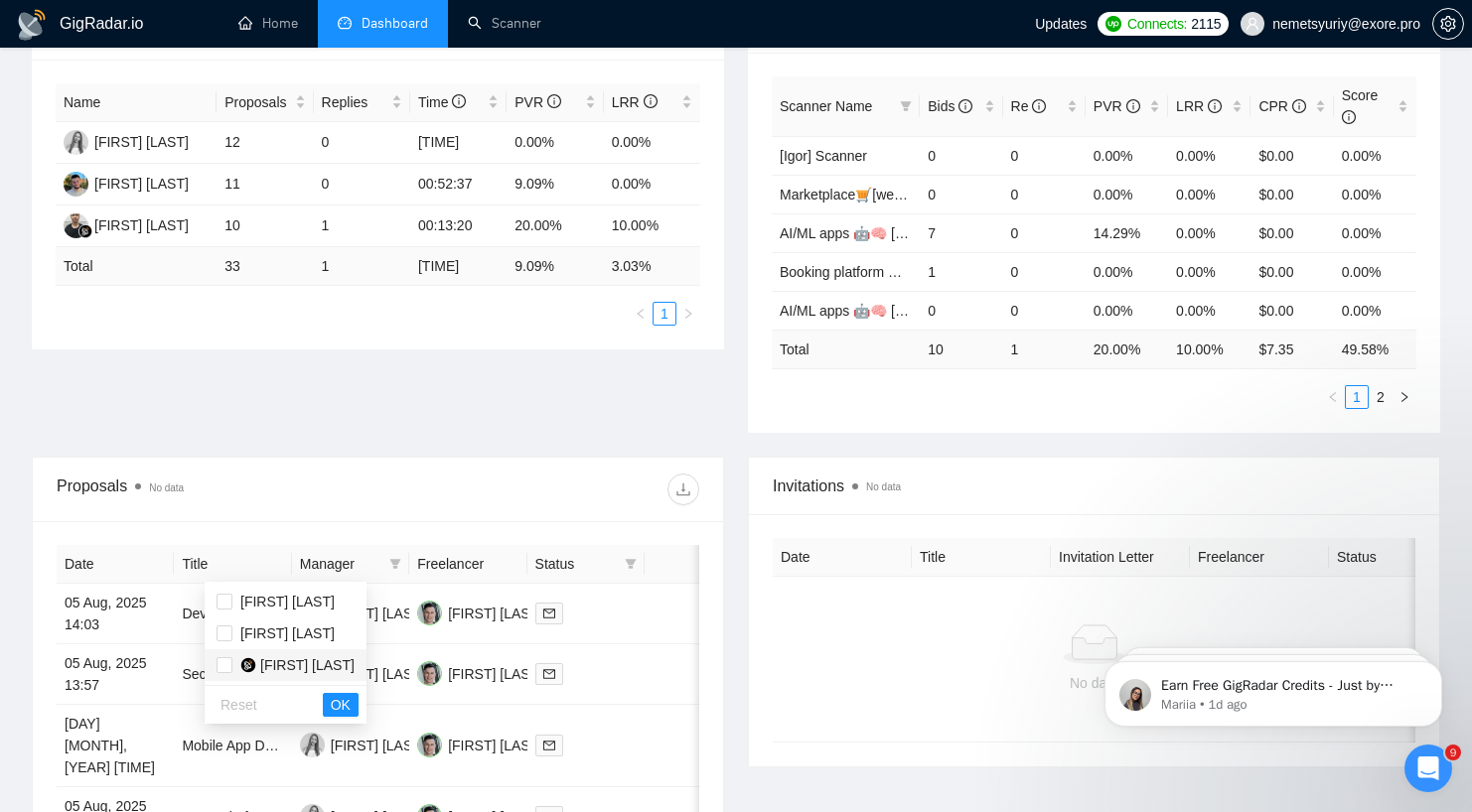 click on "[FIRST] [LAST]" at bounding box center (307, 665) 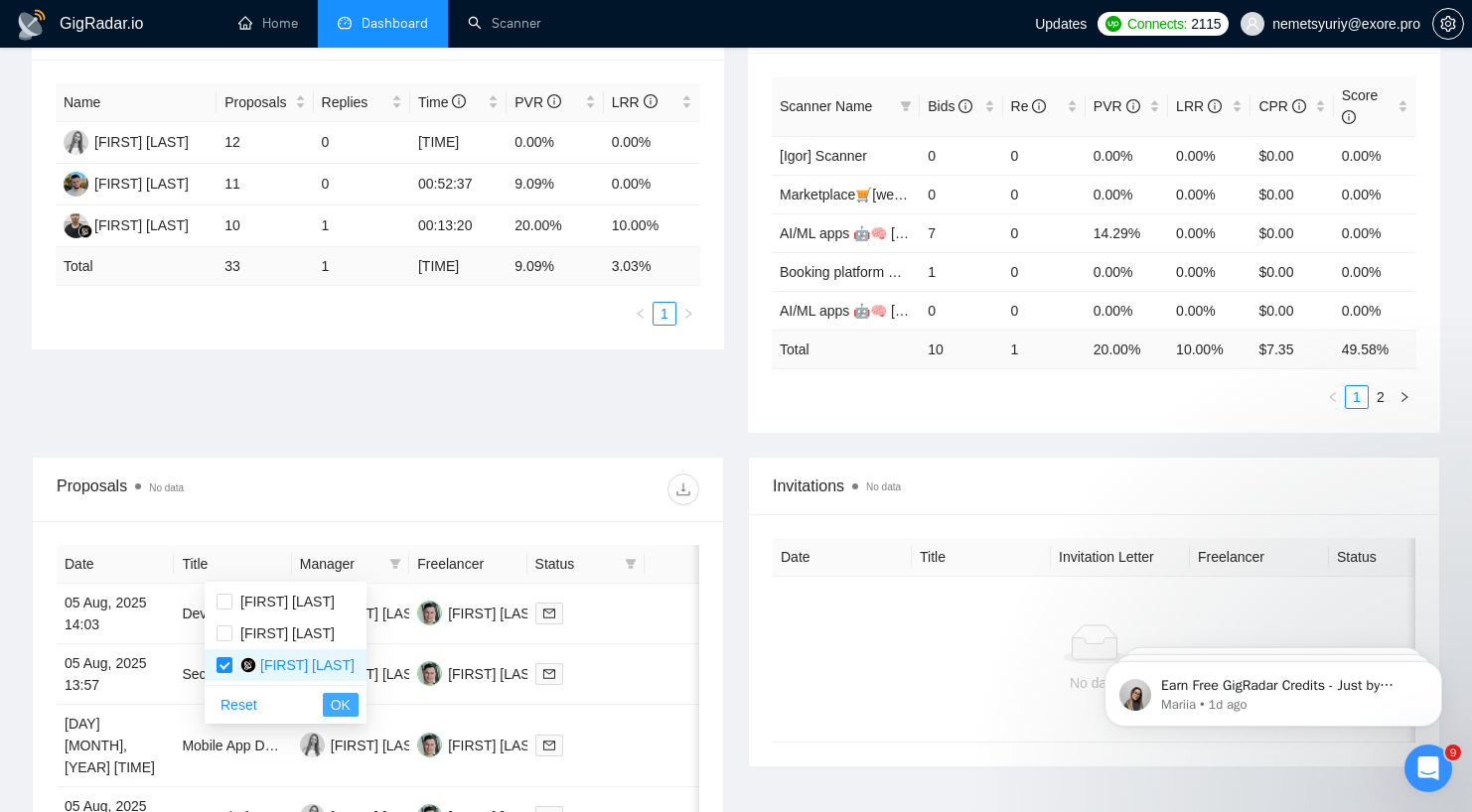 click on "OK" at bounding box center [341, 705] 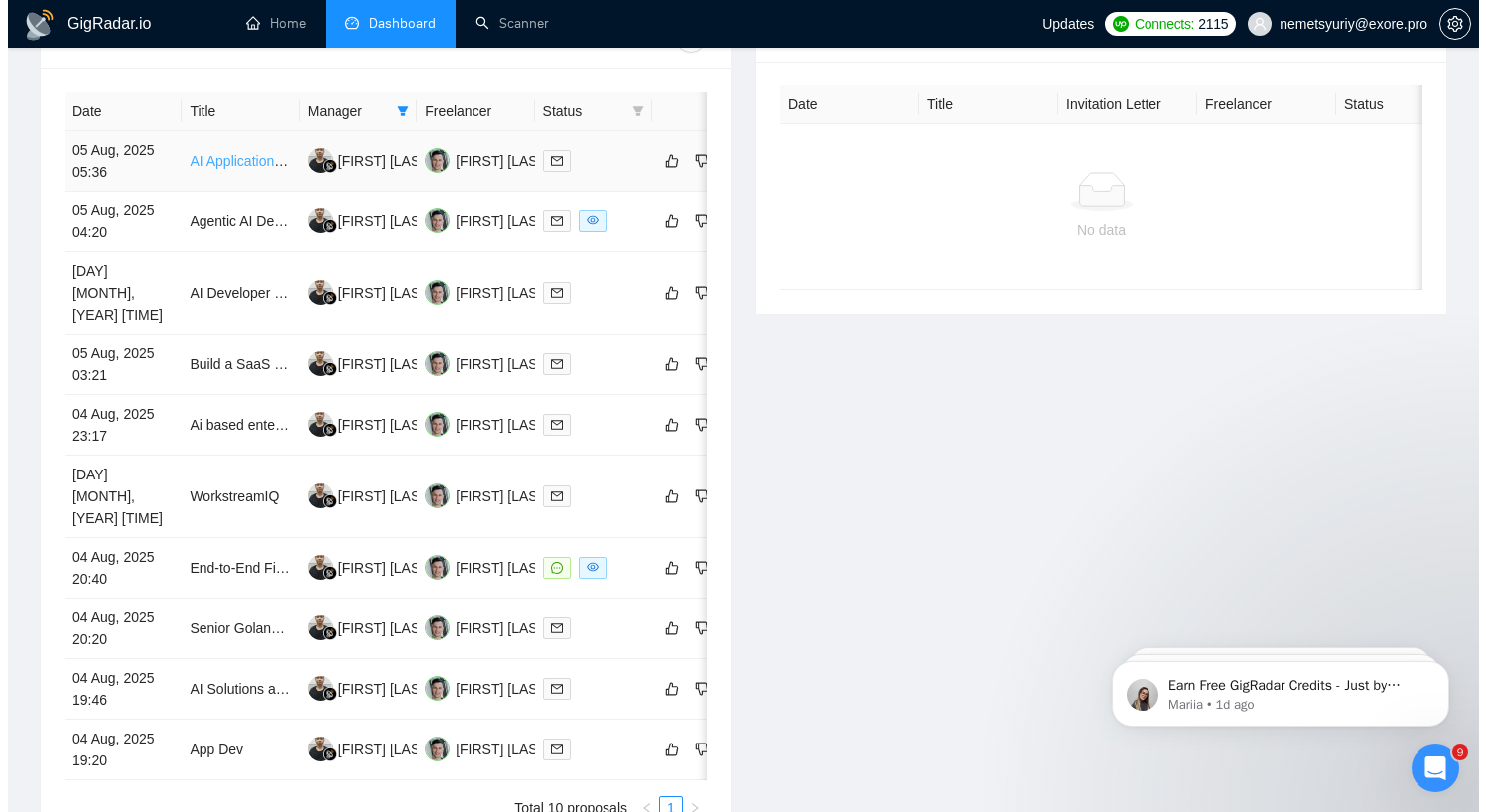 scroll, scrollTop: 820, scrollLeft: 0, axis: vertical 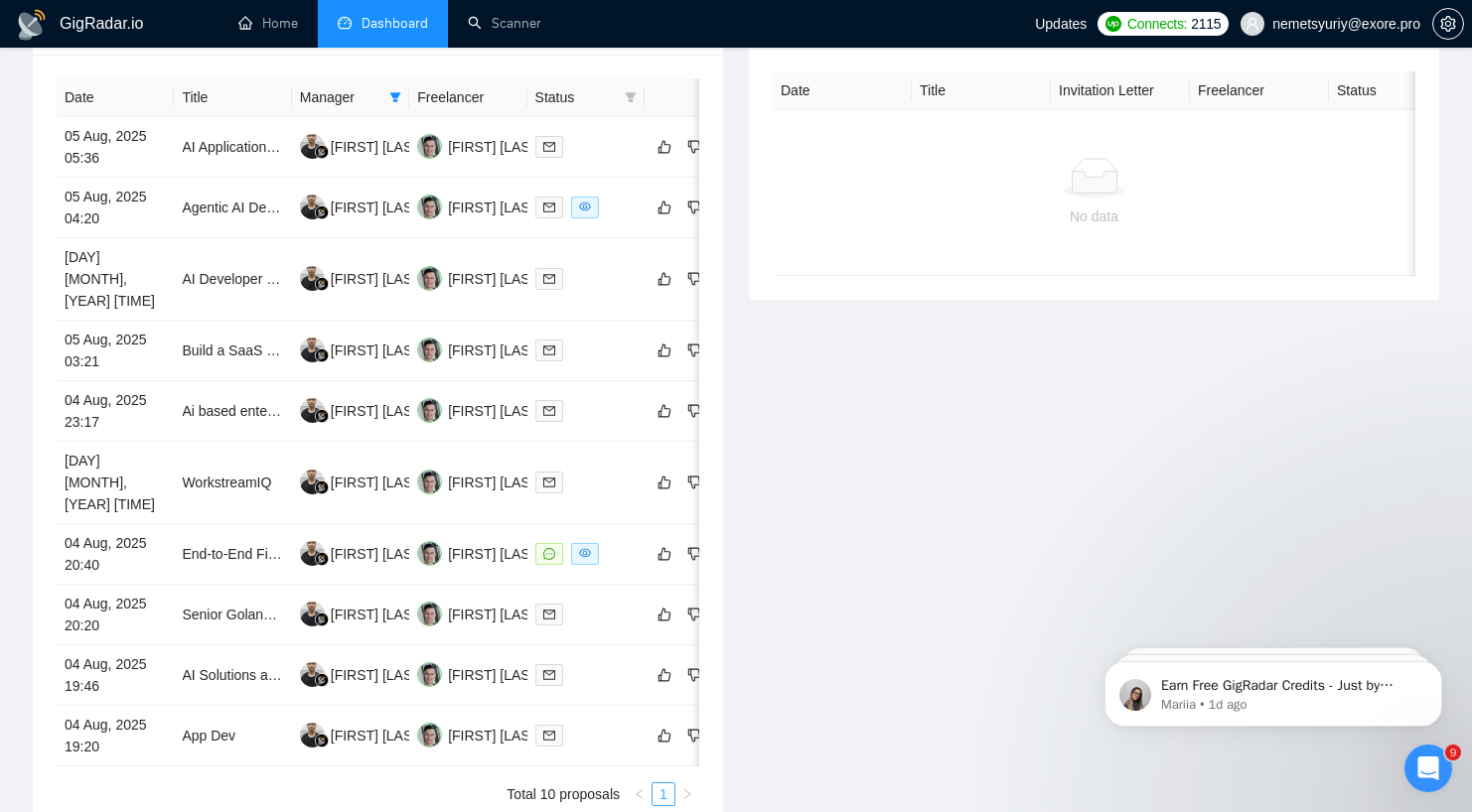 click on "1" at bounding box center (663, 794) 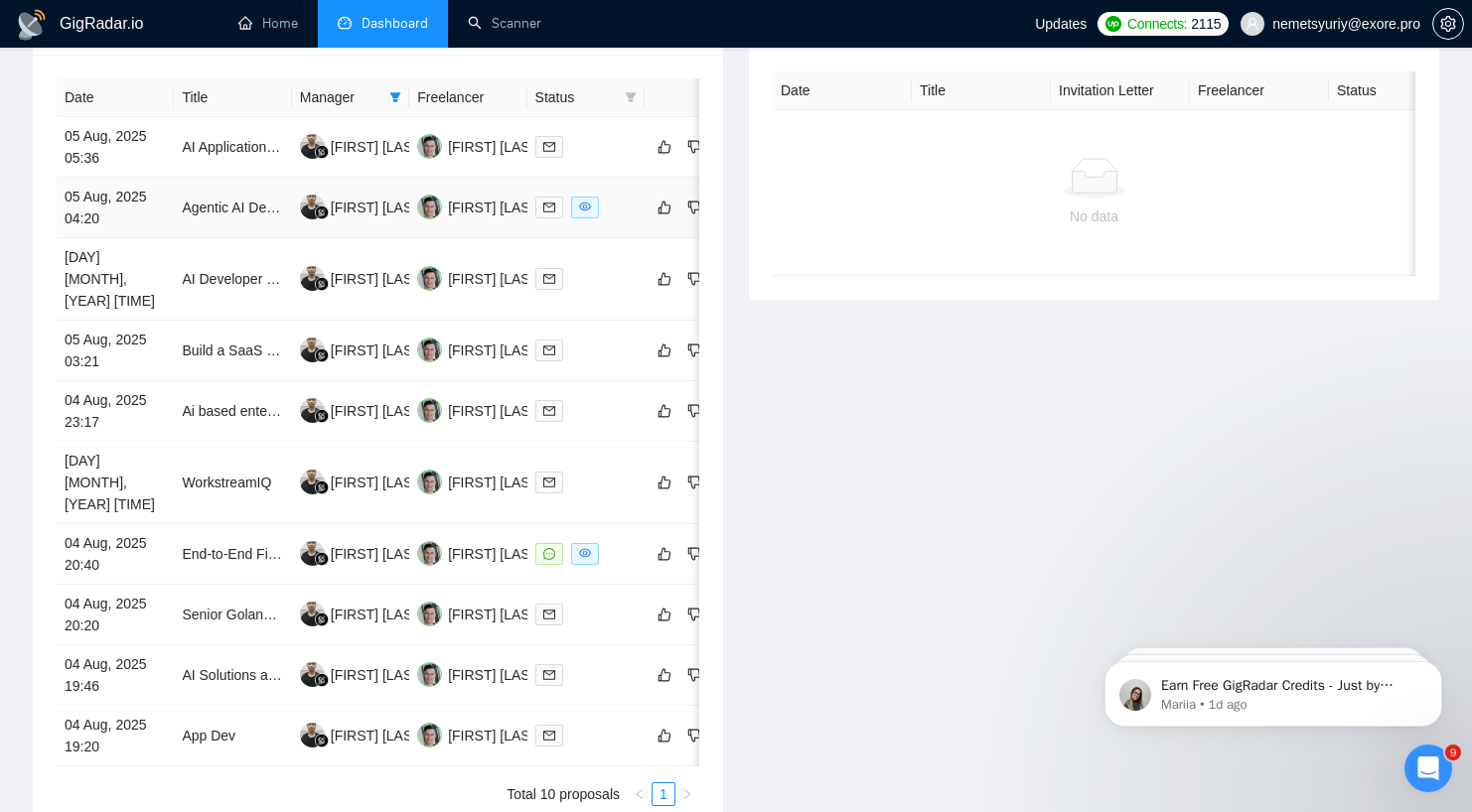 click at bounding box center (586, 207) 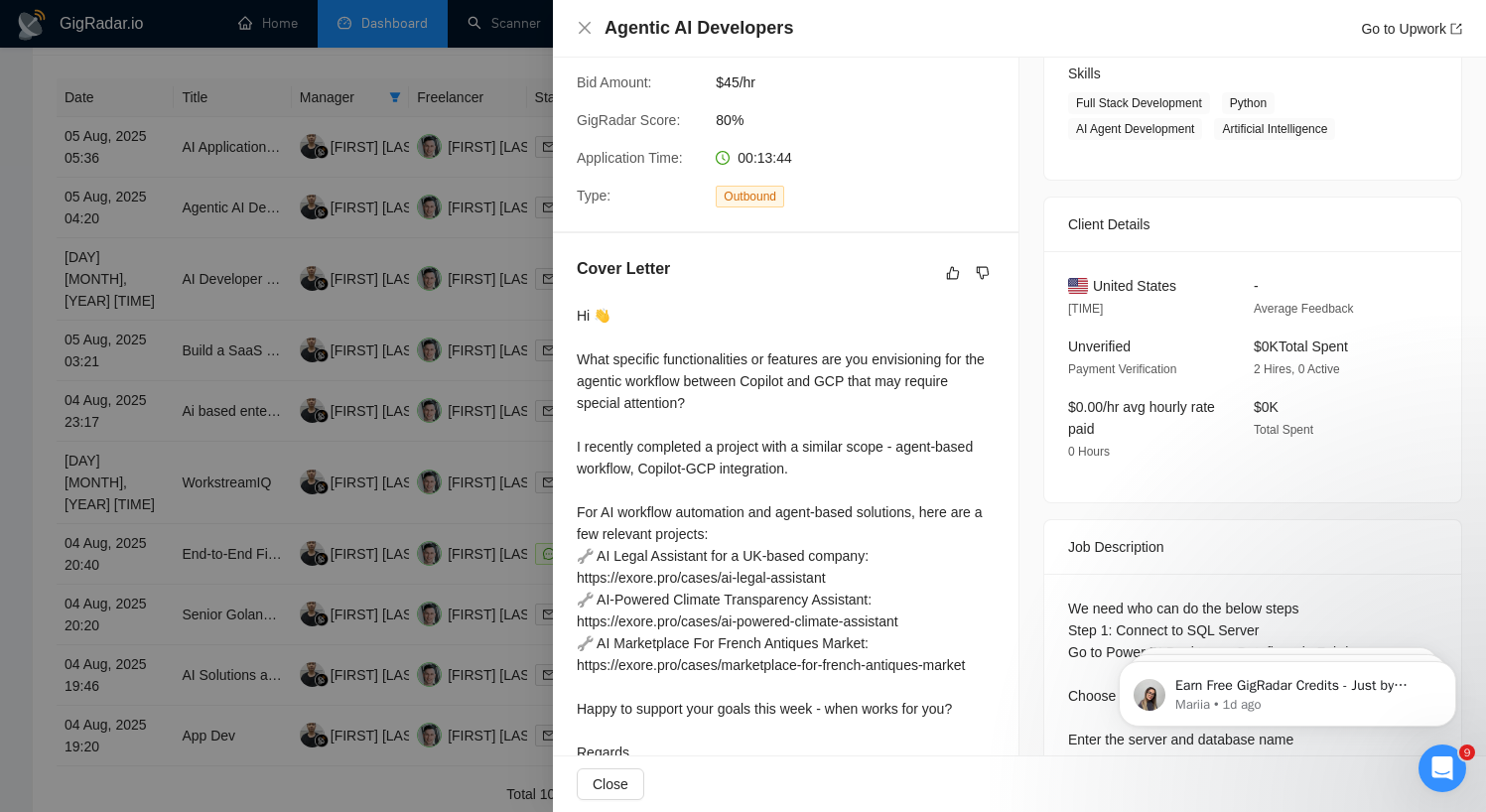 scroll, scrollTop: 580, scrollLeft: 0, axis: vertical 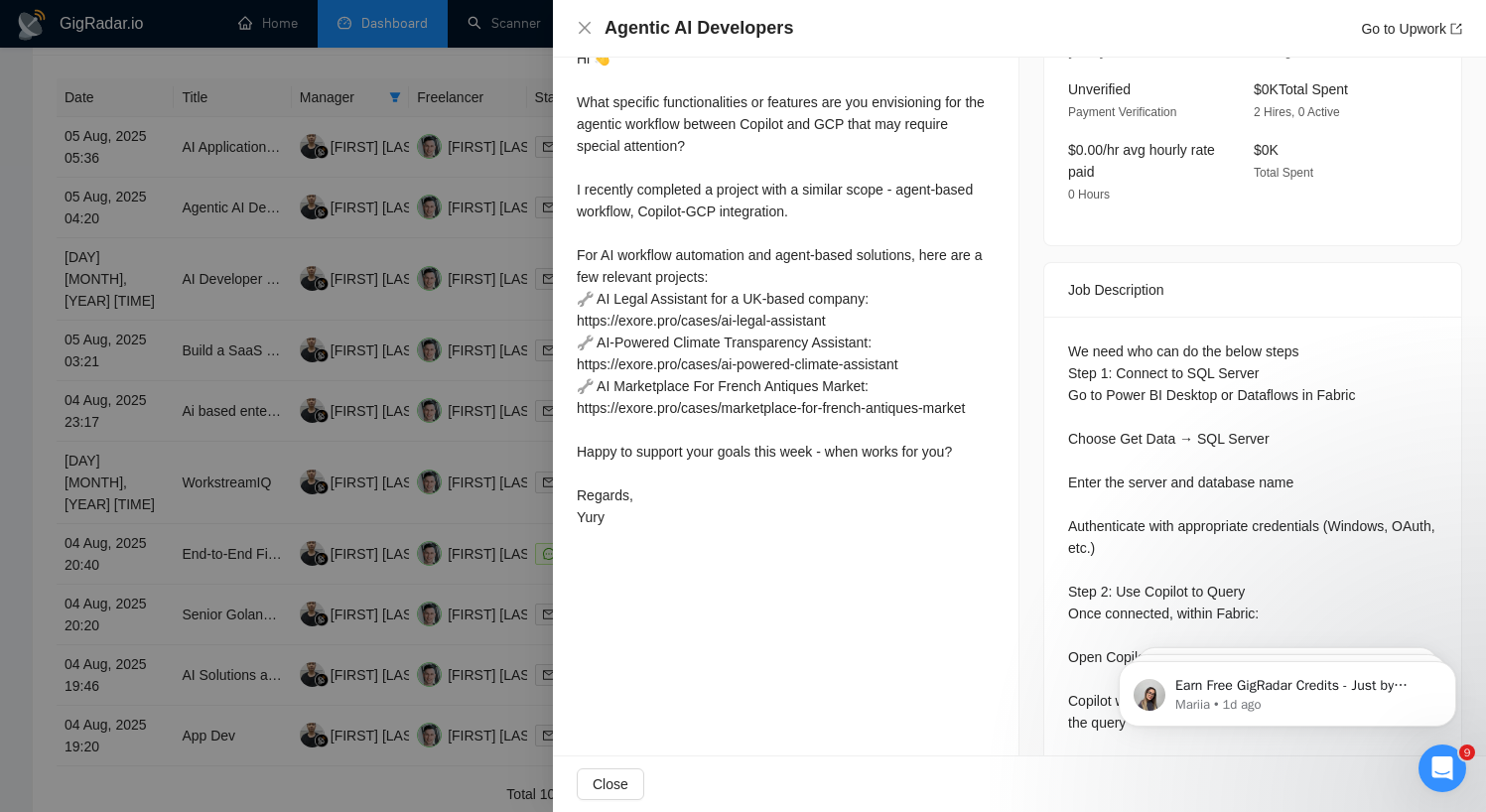 click at bounding box center [743, 406] 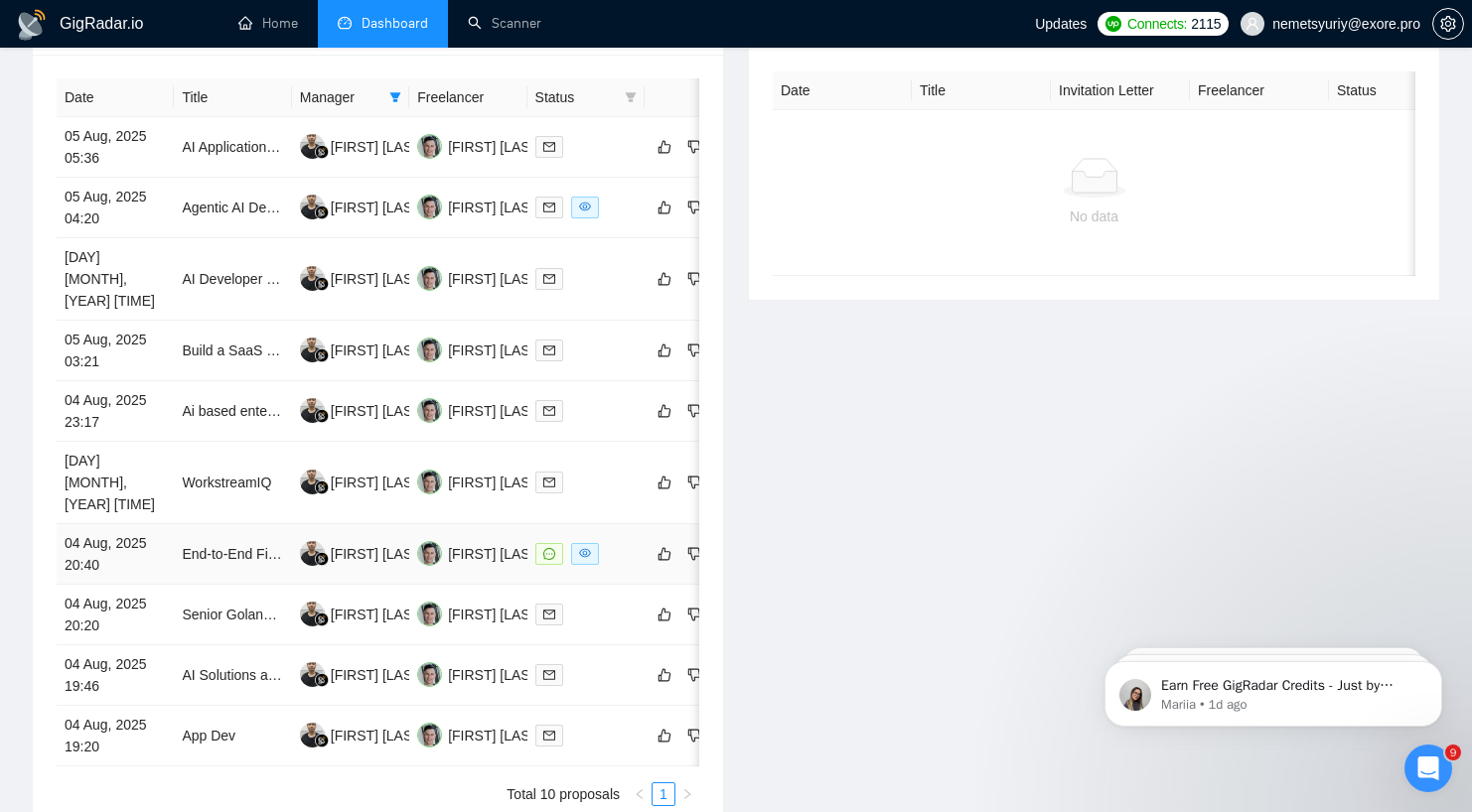 click at bounding box center (586, 553) 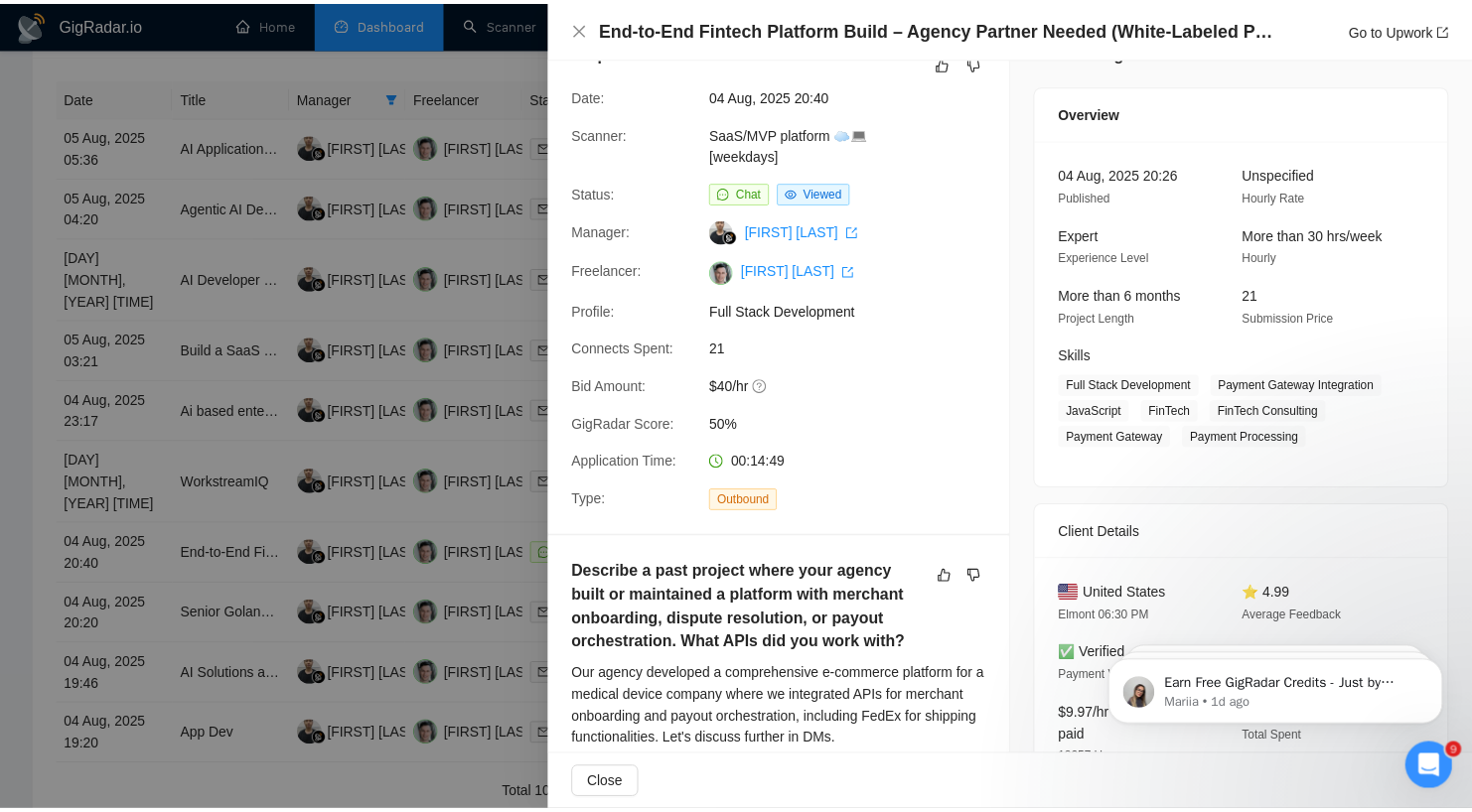 scroll, scrollTop: 0, scrollLeft: 0, axis: both 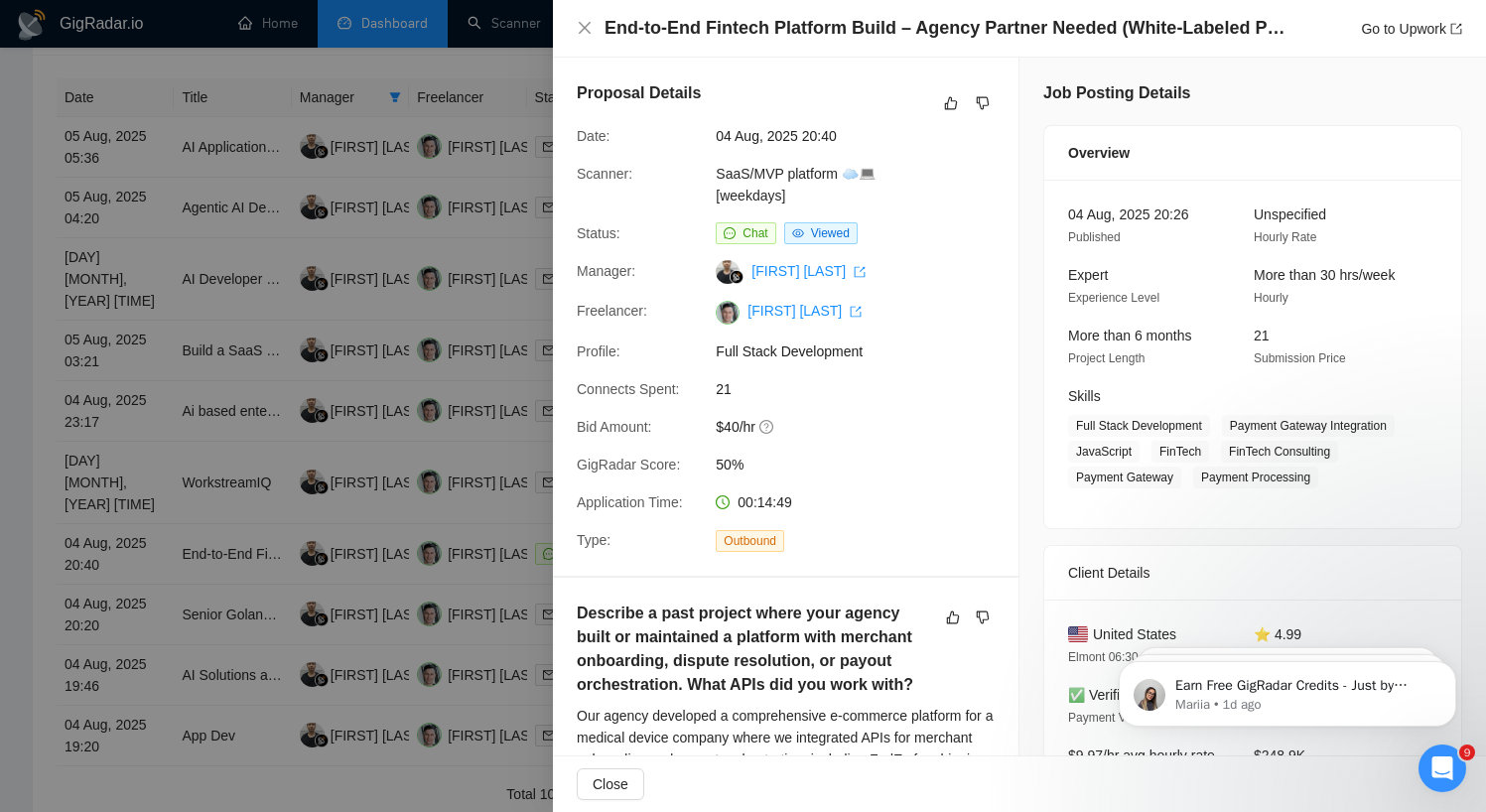 click at bounding box center (743, 406) 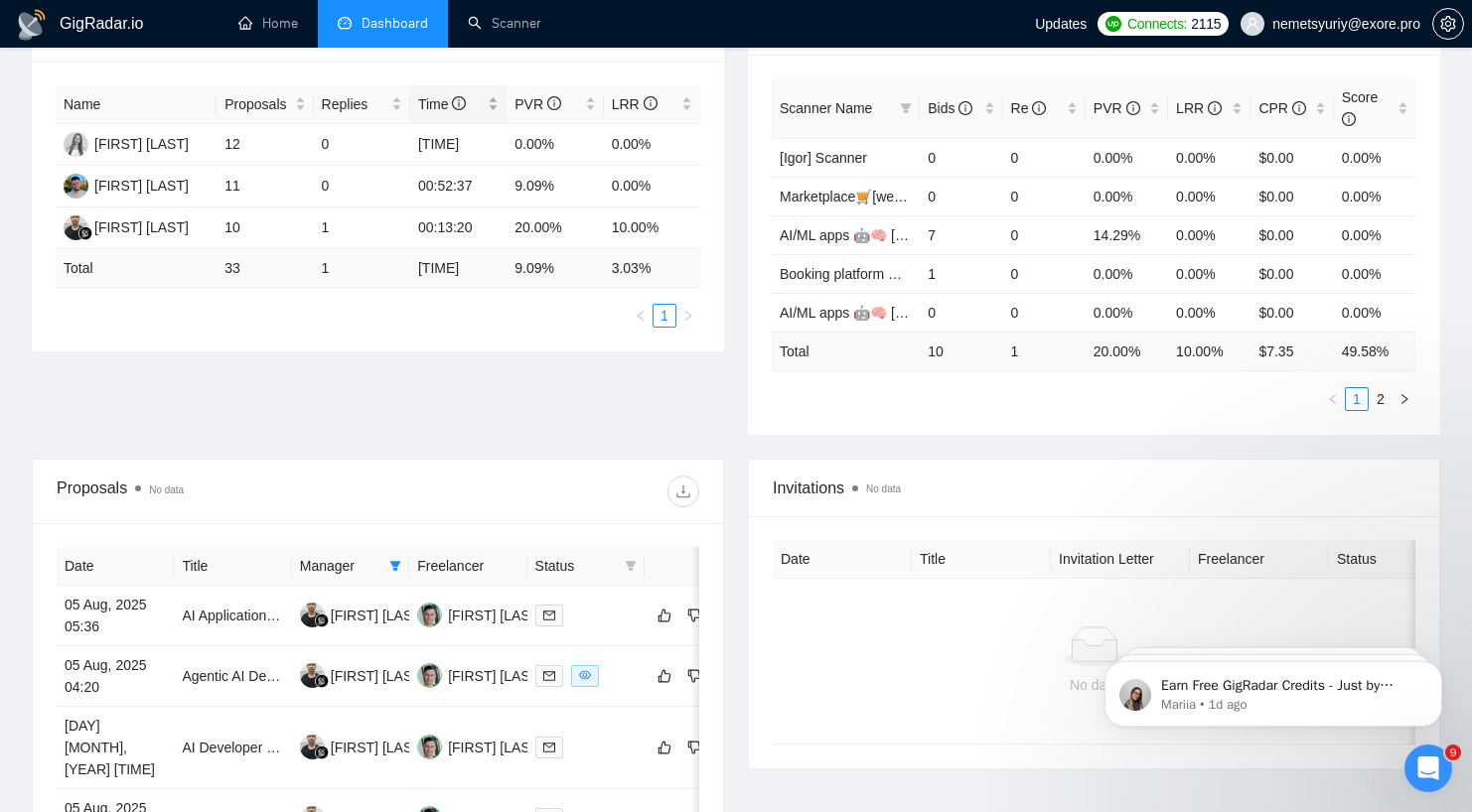 scroll, scrollTop: 0, scrollLeft: 0, axis: both 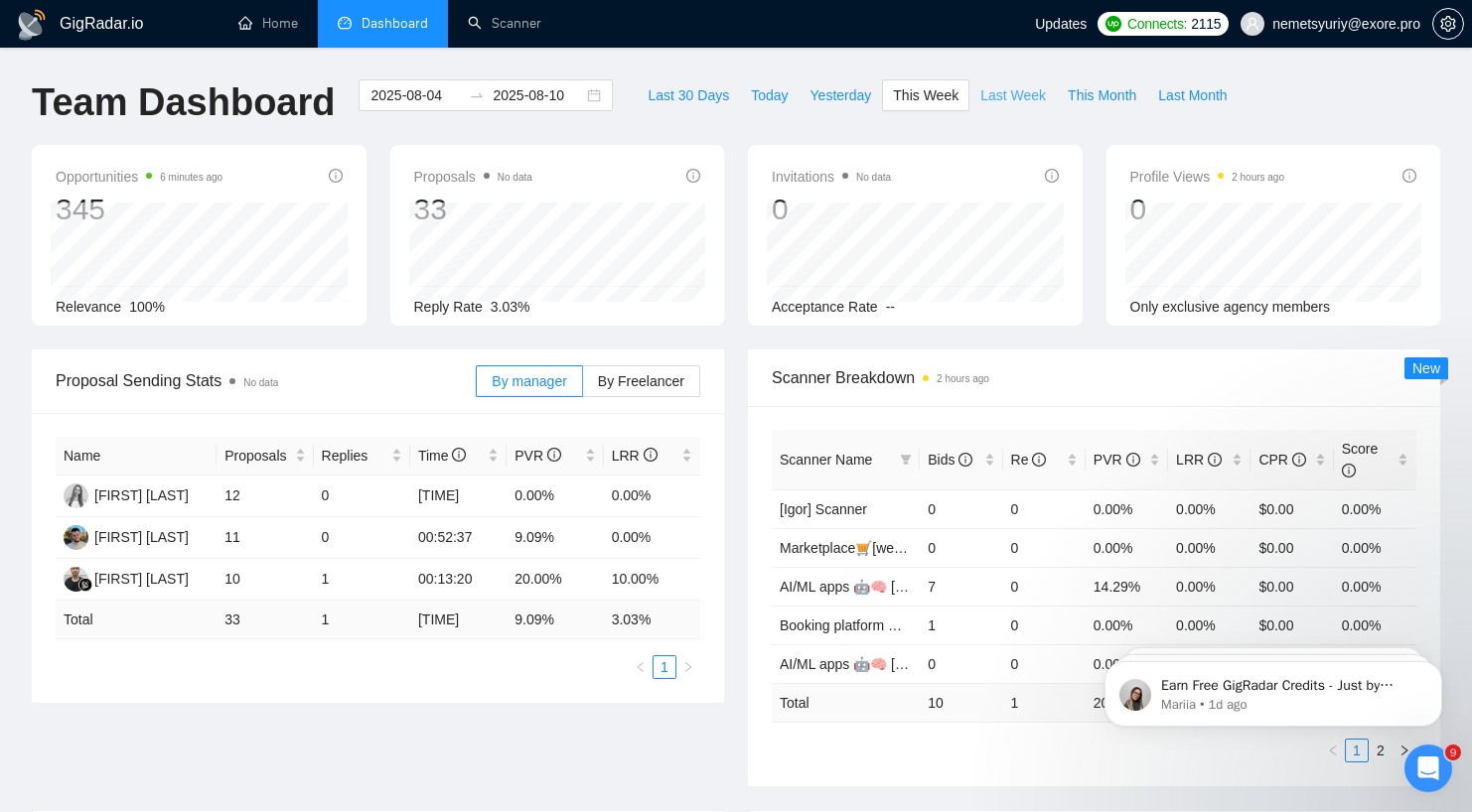 click on "Last Week" at bounding box center (1013, 95) 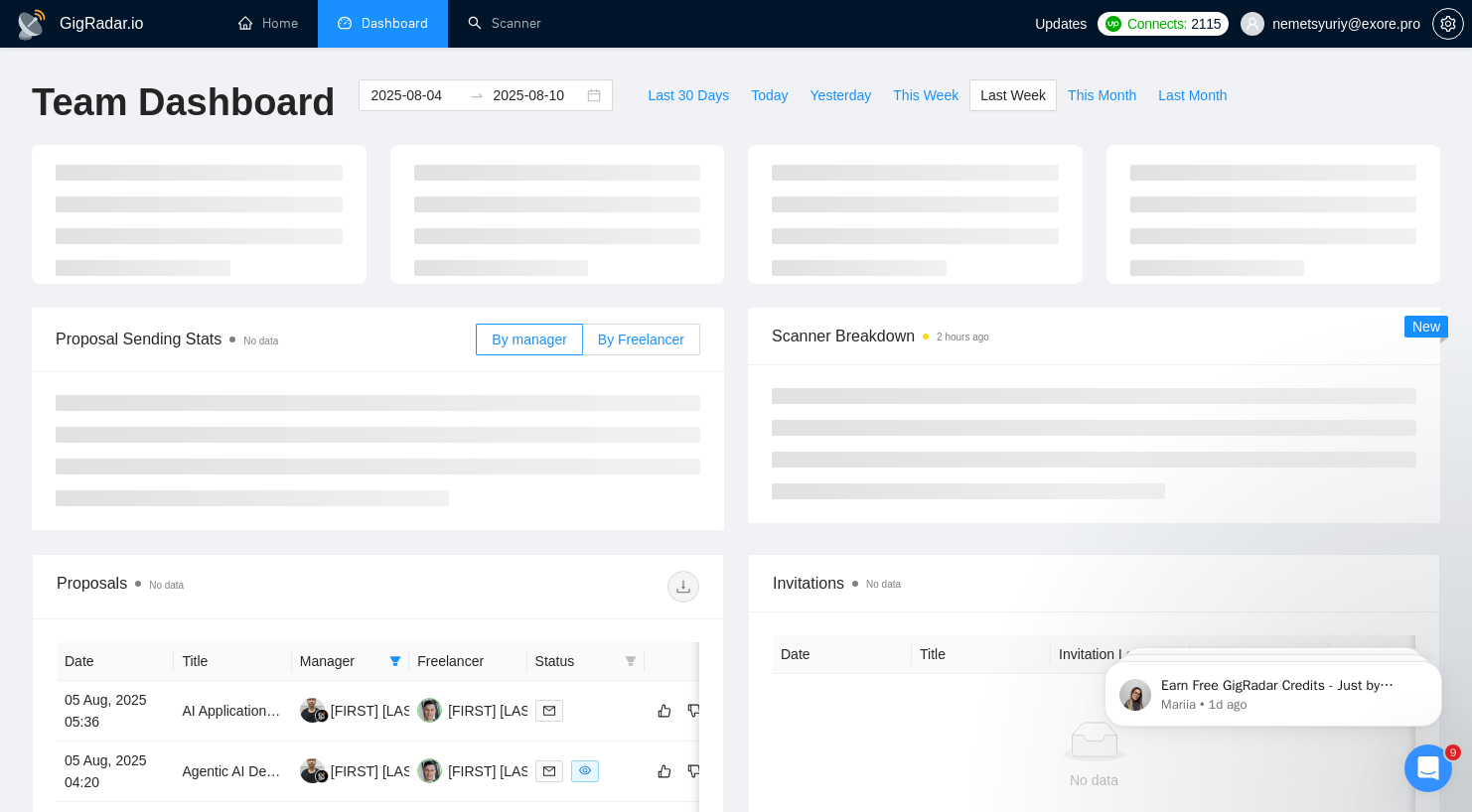 type on "2025-07-28" 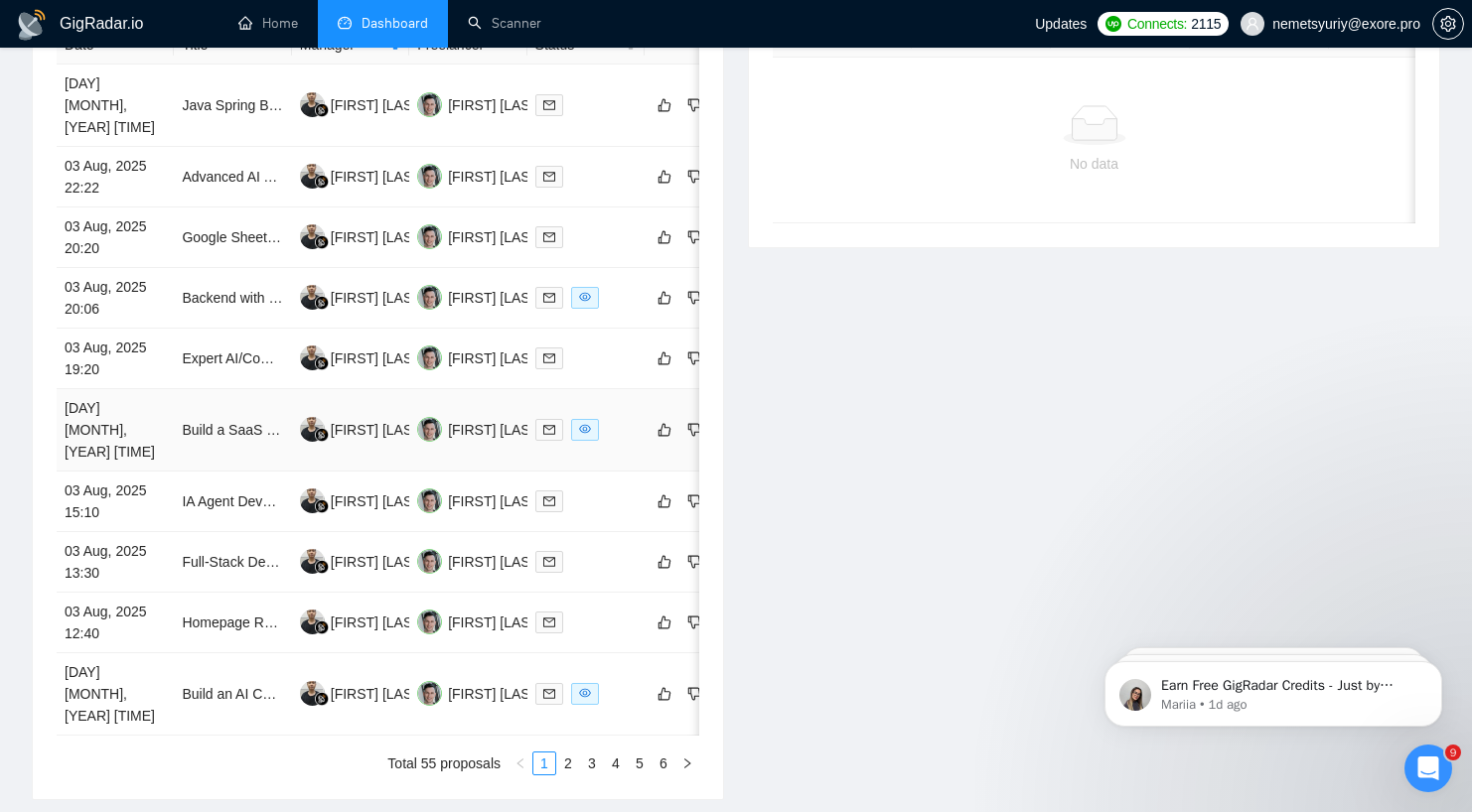 scroll, scrollTop: 869, scrollLeft: 0, axis: vertical 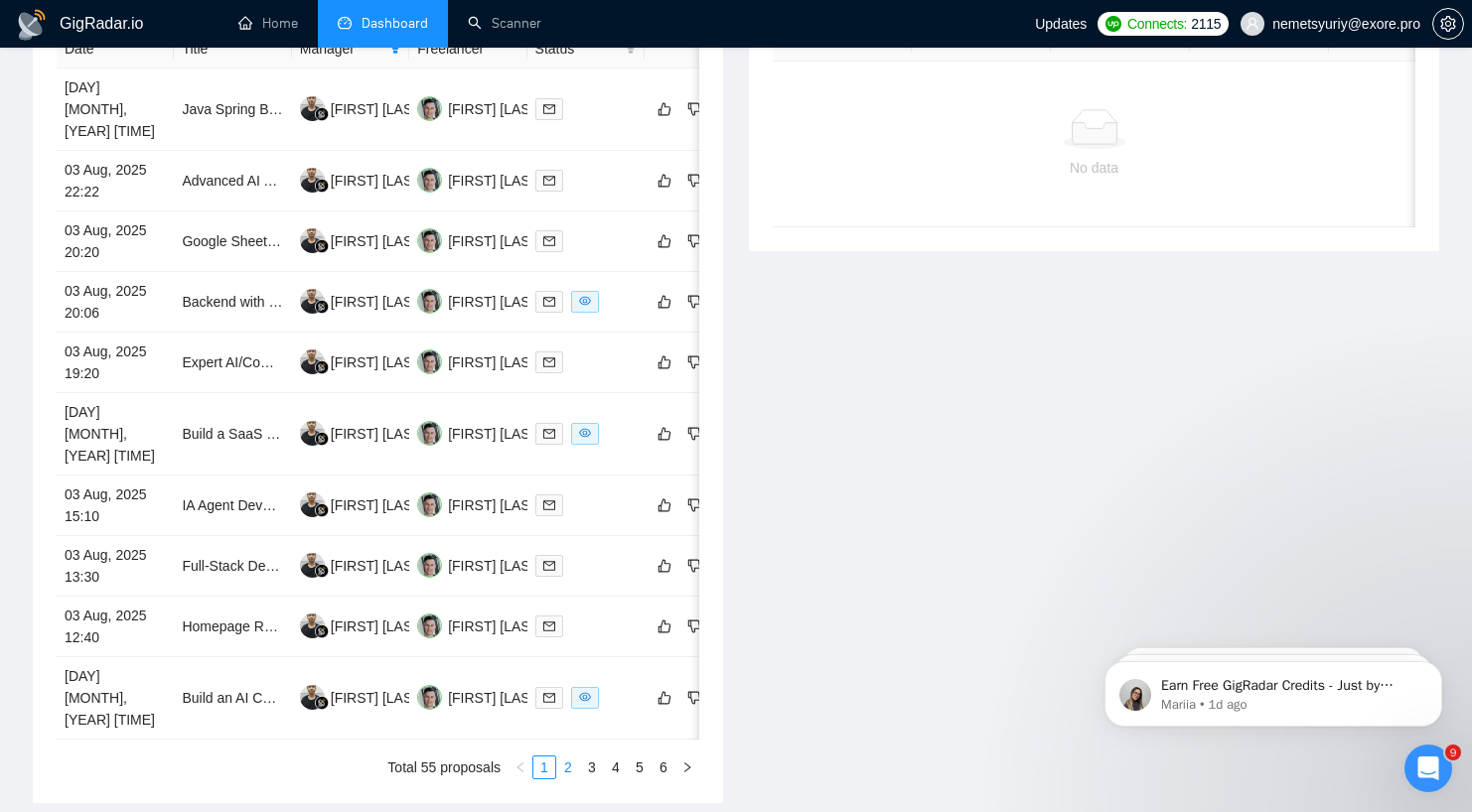click on "2" at bounding box center (568, 767) 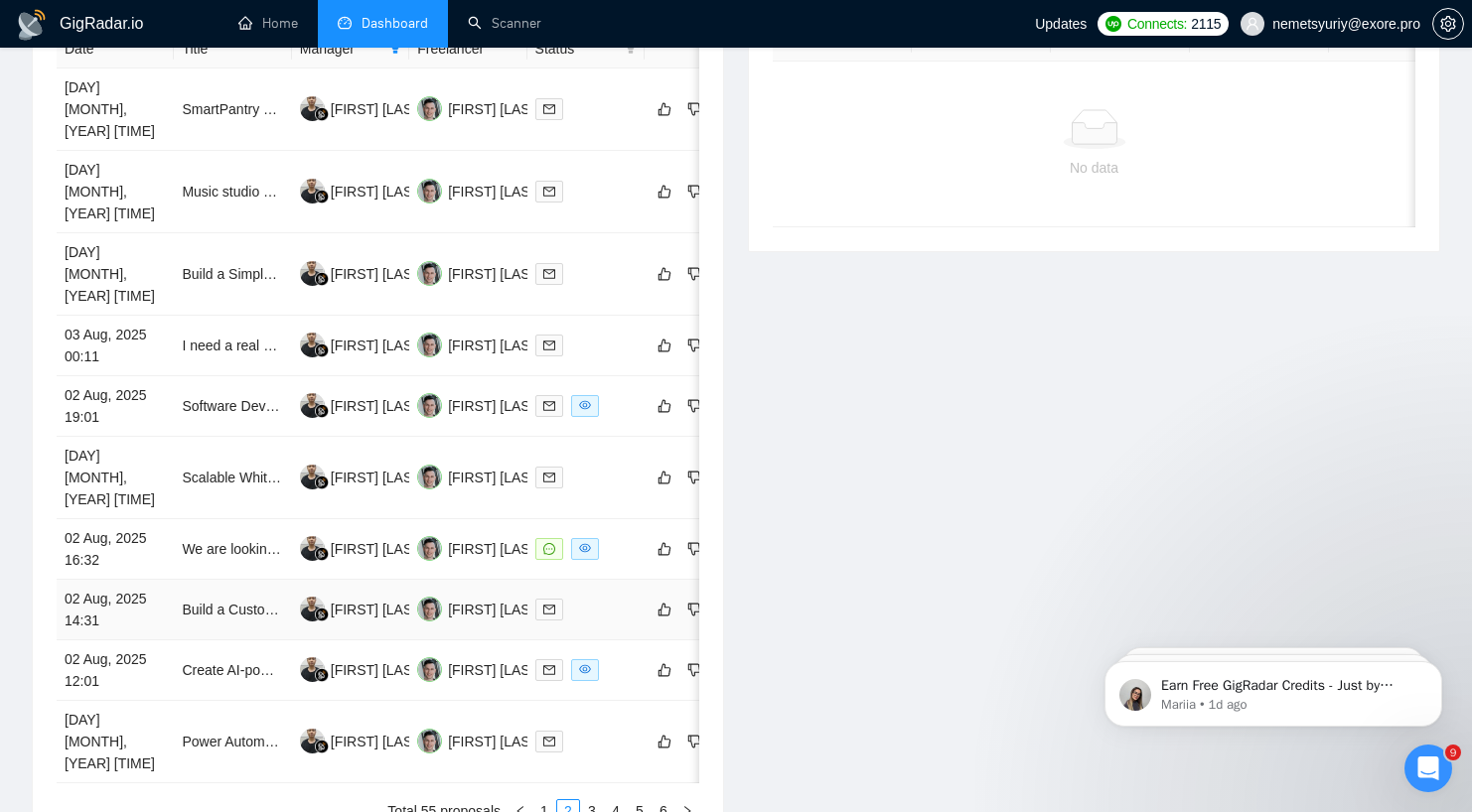 scroll, scrollTop: 664, scrollLeft: 0, axis: vertical 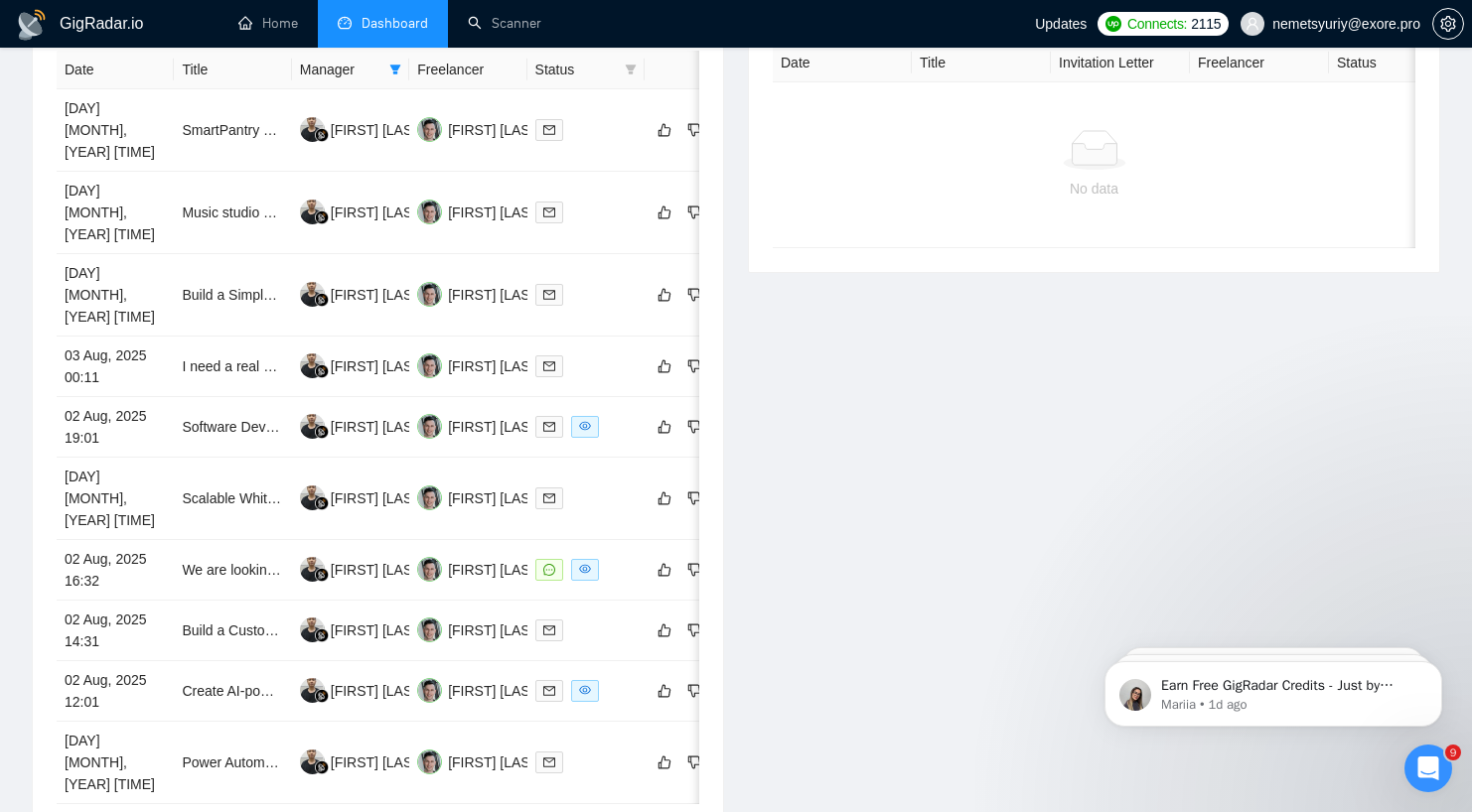 click on "3" at bounding box center (592, 832) 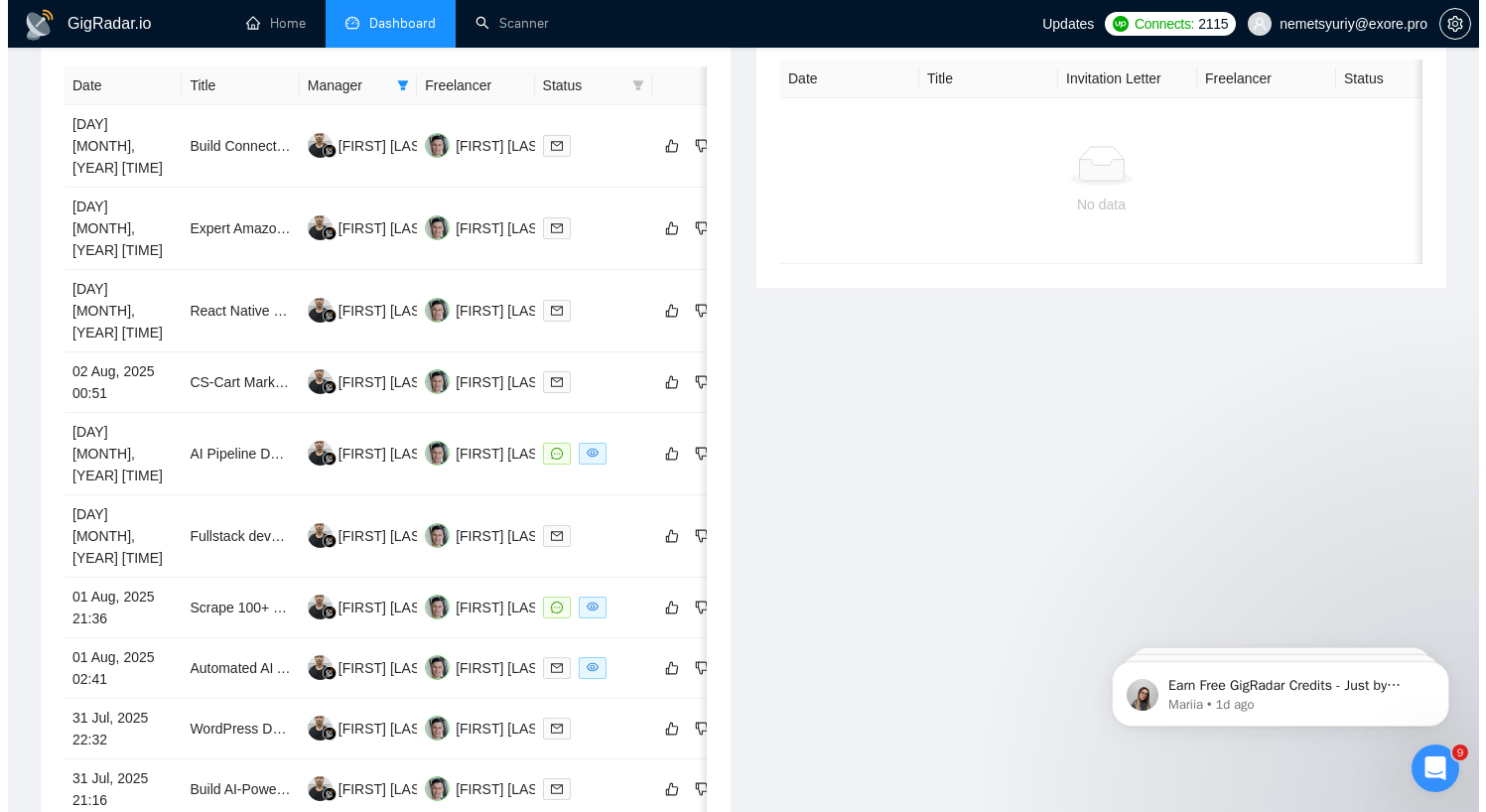 scroll, scrollTop: 752, scrollLeft: 0, axis: vertical 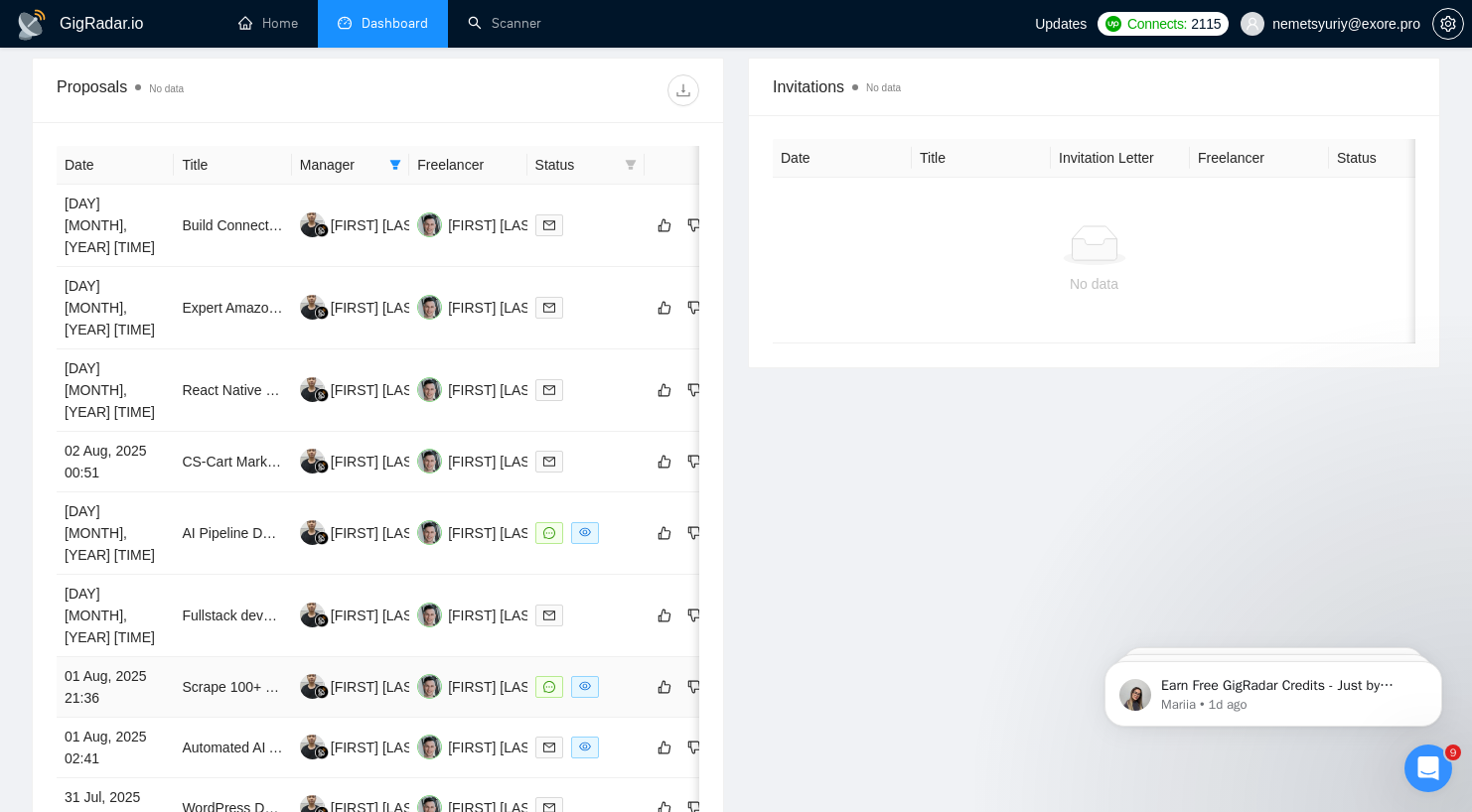 click at bounding box center (586, 686) 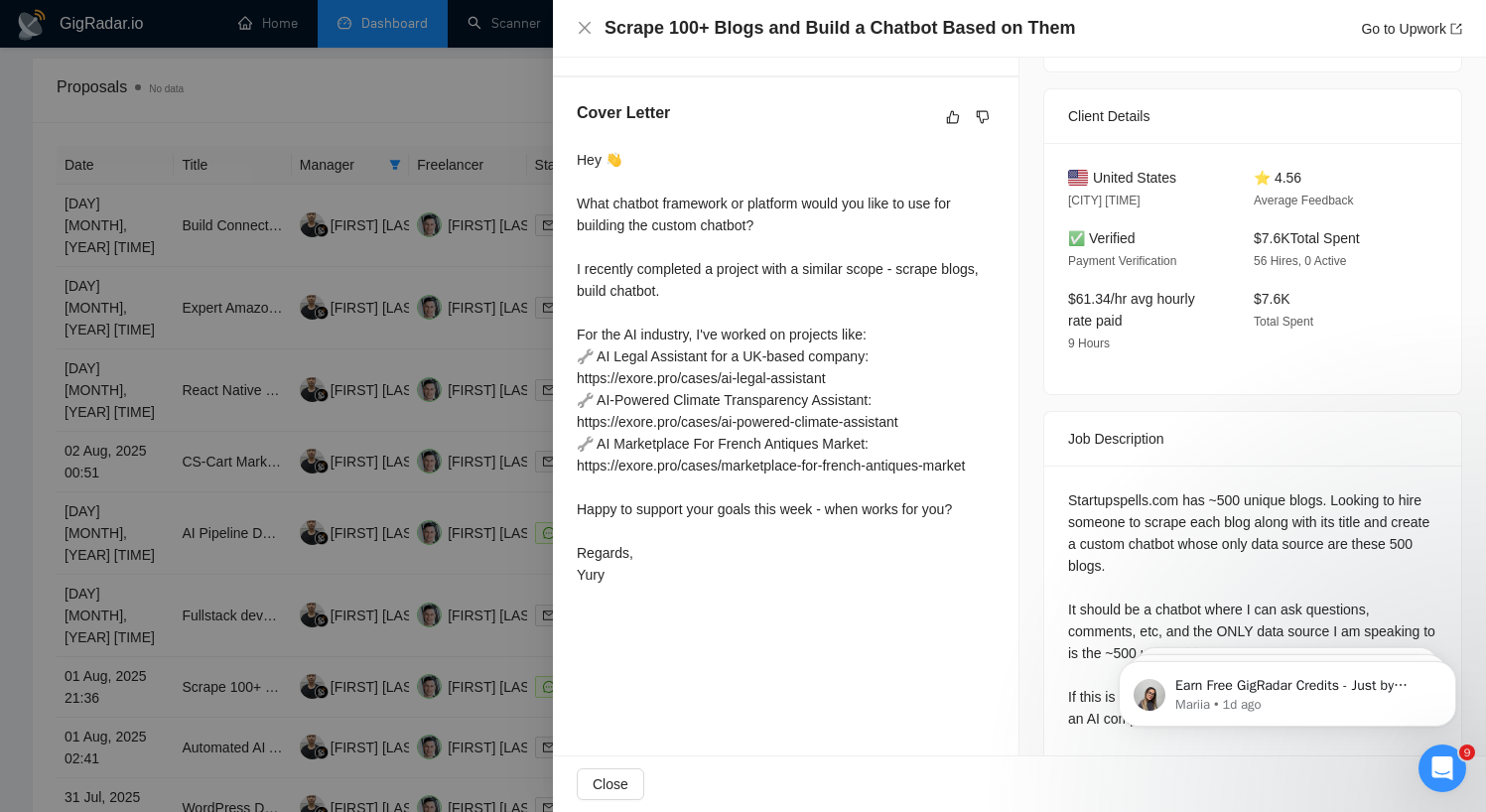 scroll, scrollTop: 484, scrollLeft: 0, axis: vertical 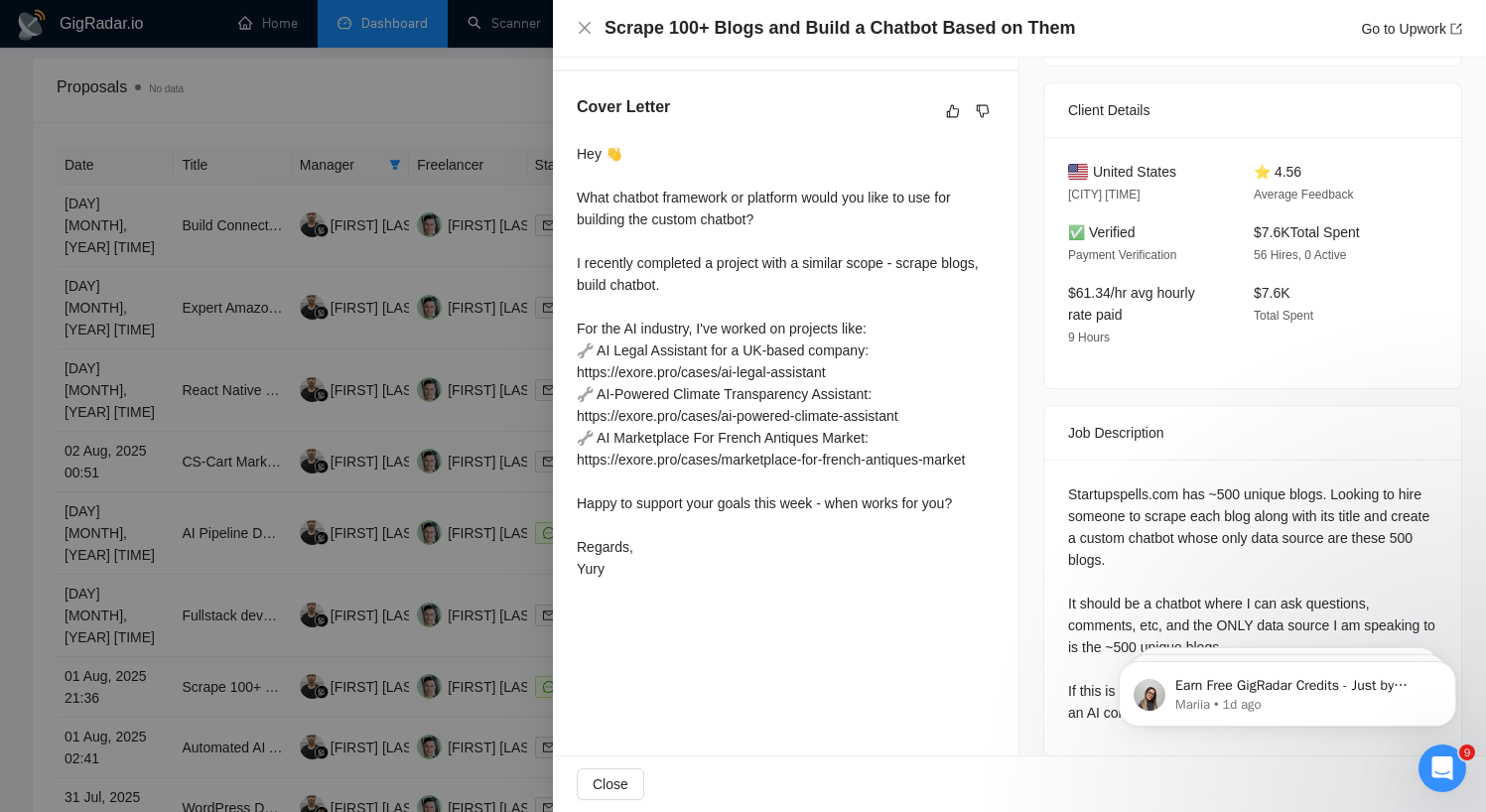 click on "Startupspells.com has ~500 unique blogs. Looking to hire someone to scrape each blog along with its title and create a custom chatbot whose only data source are these 500 blogs.
It should be a chatbot where I can ask questions, comments, etc, and the ONLY data source I am speaking to is the ~500 unique blogs.
If this is done well, this can turn into a full-time position at an AI company with 1,000,000+ users." at bounding box center [1253, 608] 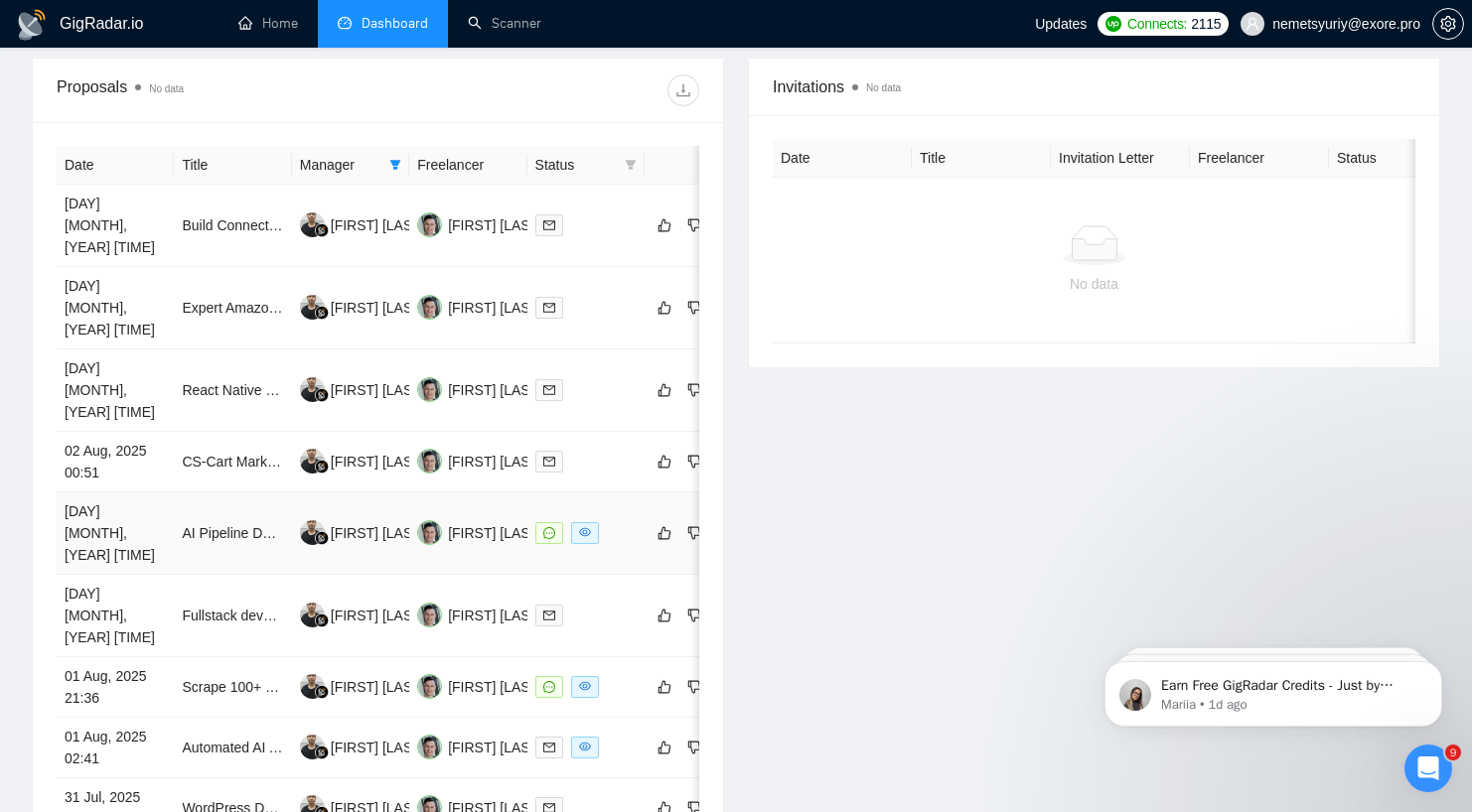 click at bounding box center [586, 533] 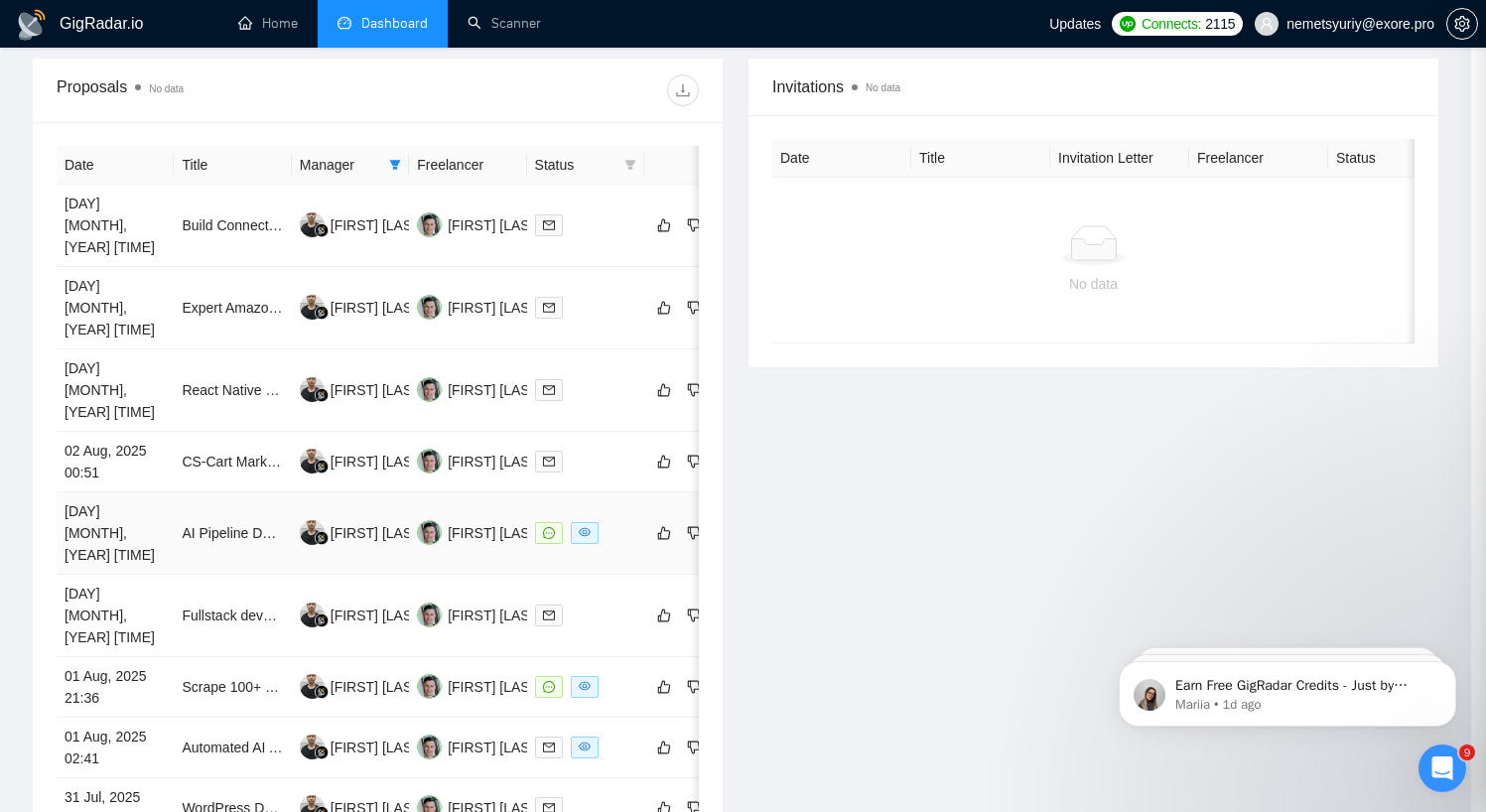 scroll, scrollTop: 415, scrollLeft: 0, axis: vertical 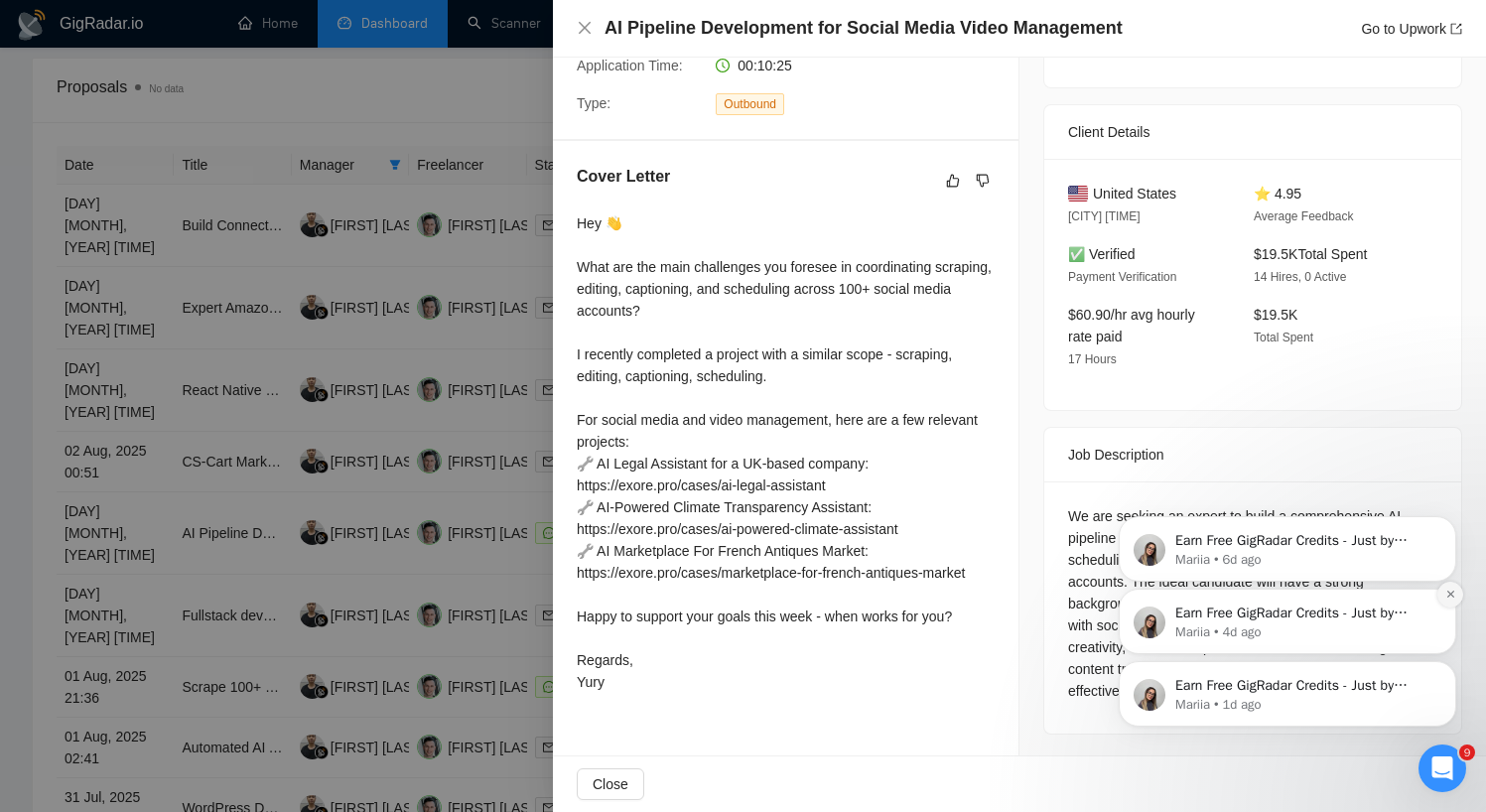 click 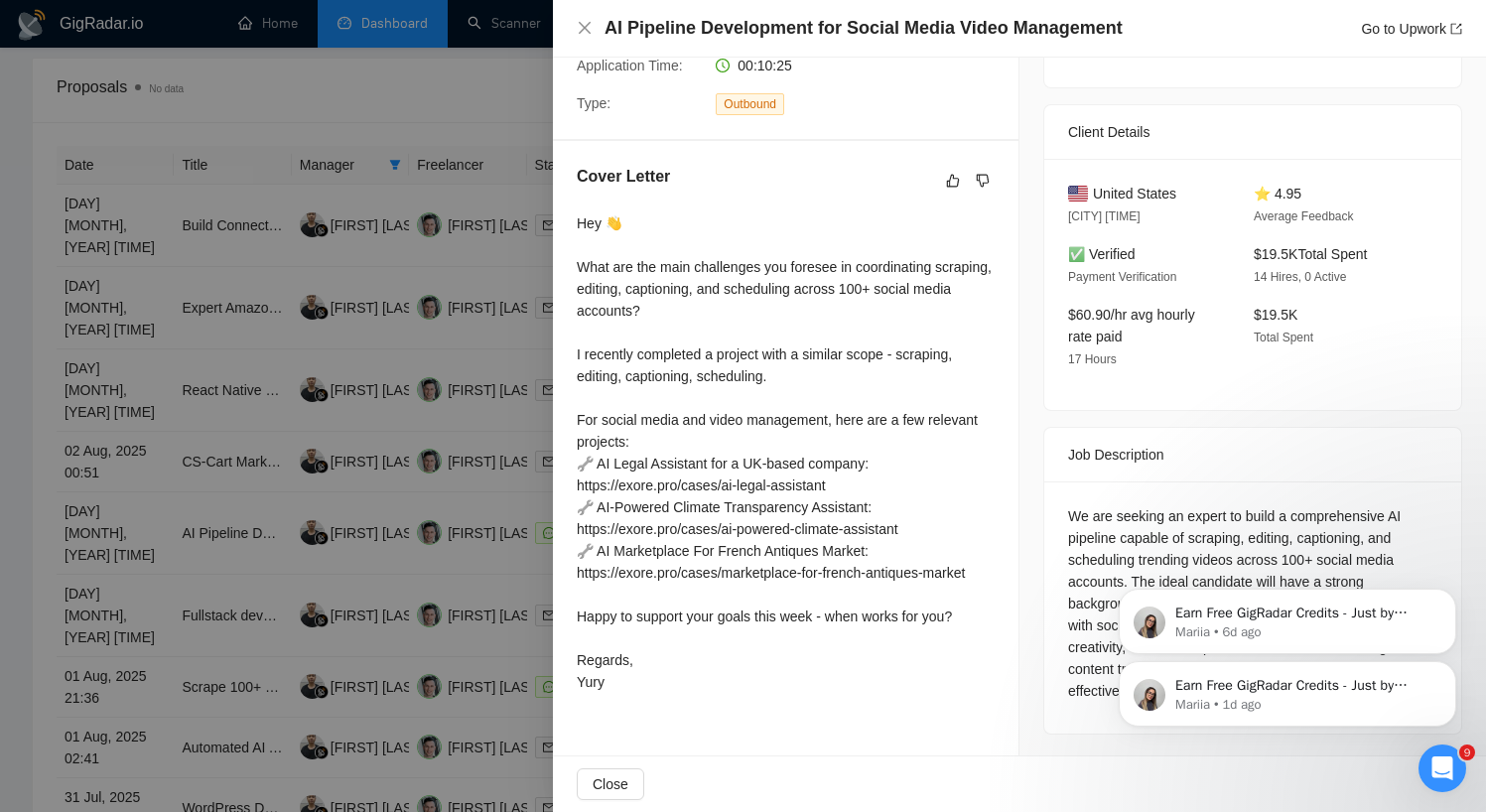 click 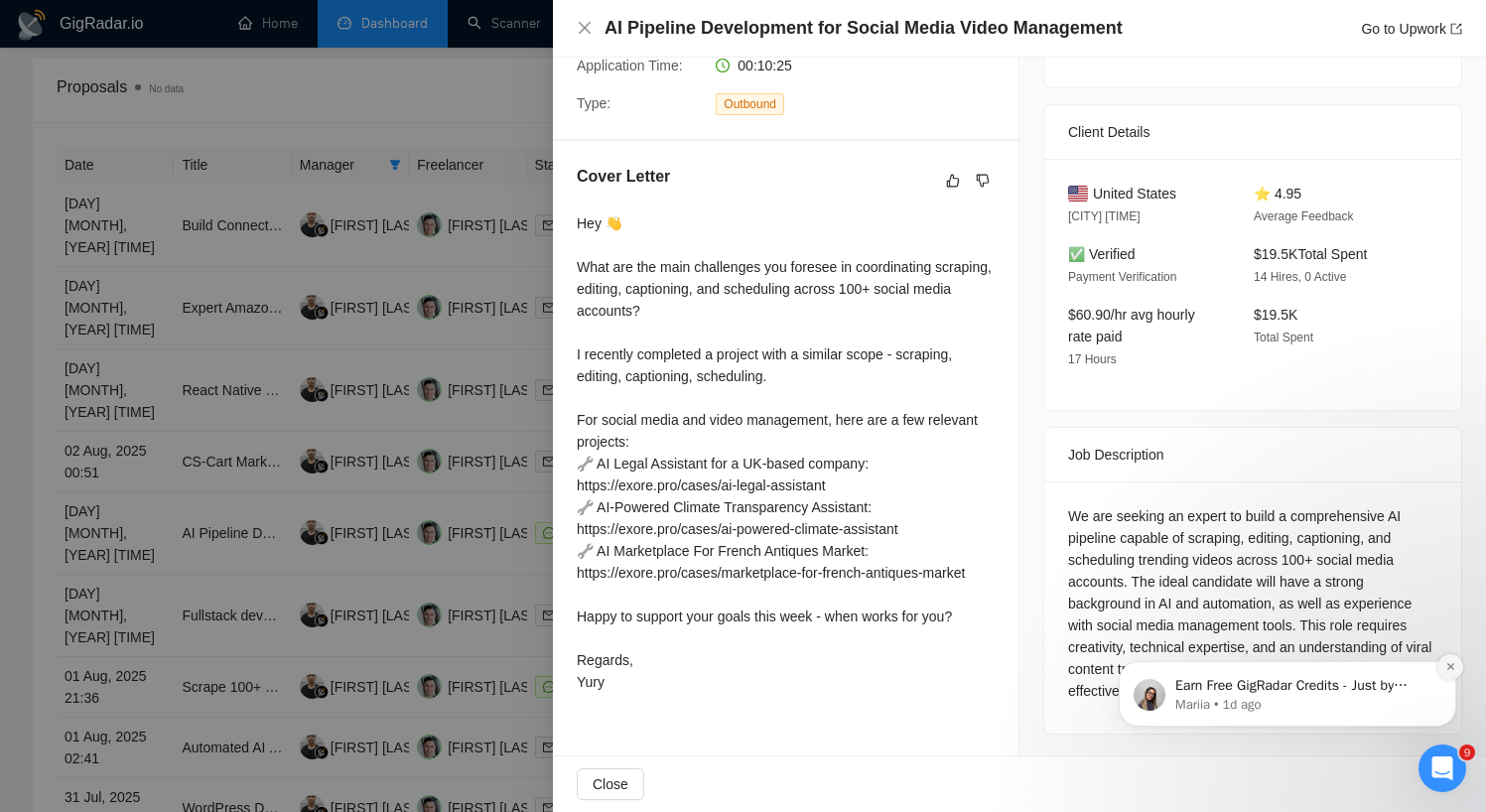 click at bounding box center [1450, 667] 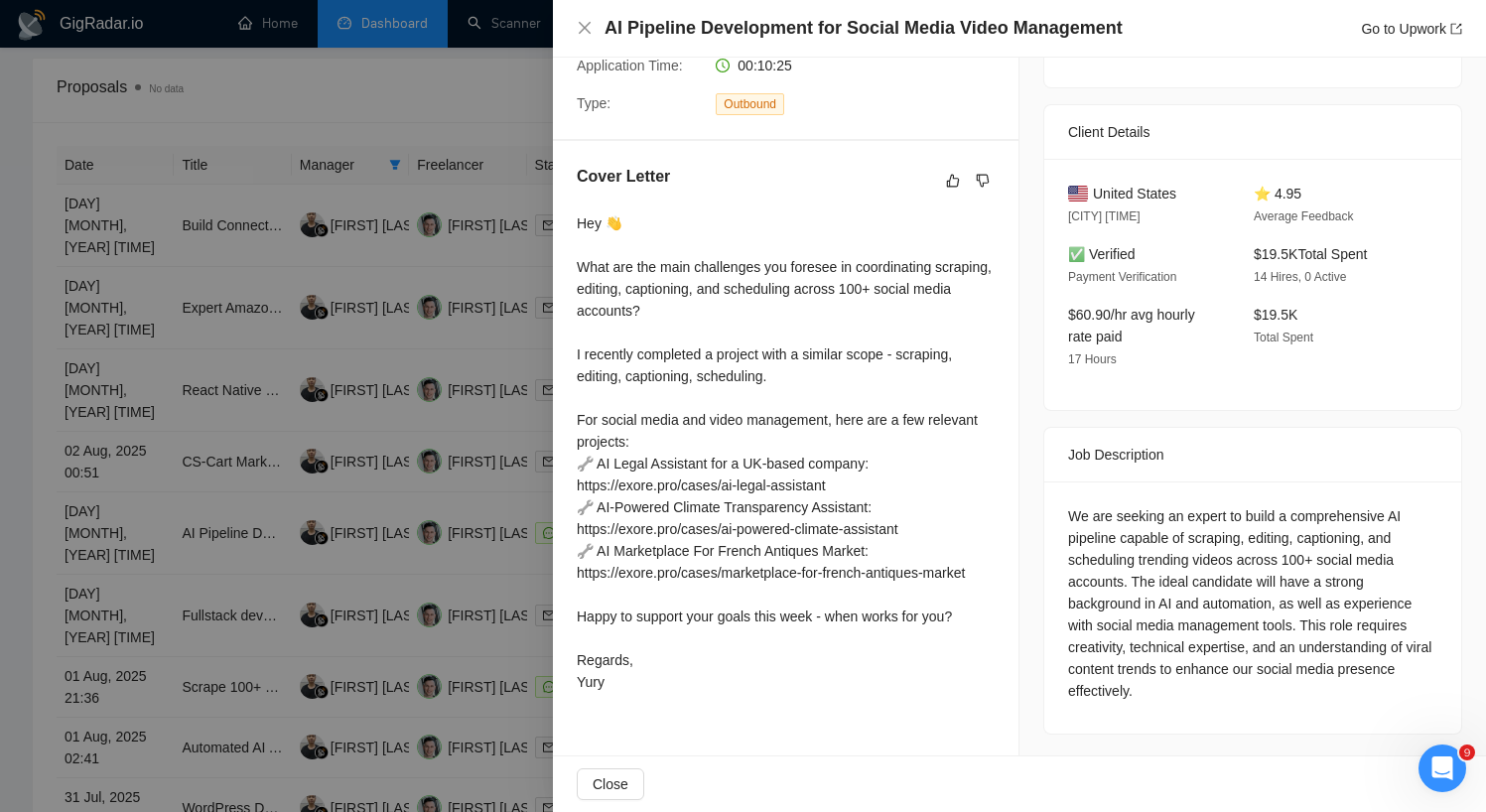 click on "We are seeking an expert to build a comprehensive AI pipeline capable of scraping, editing, captioning, and scheduling trending videos across 100+ social media accounts. The ideal candidate will have a strong background in AI and automation, as well as experience with social media management tools. This role requires creativity, technical expertise, and an understanding of viral content trends to enhance our social media presence effectively." at bounding box center (1253, 604) 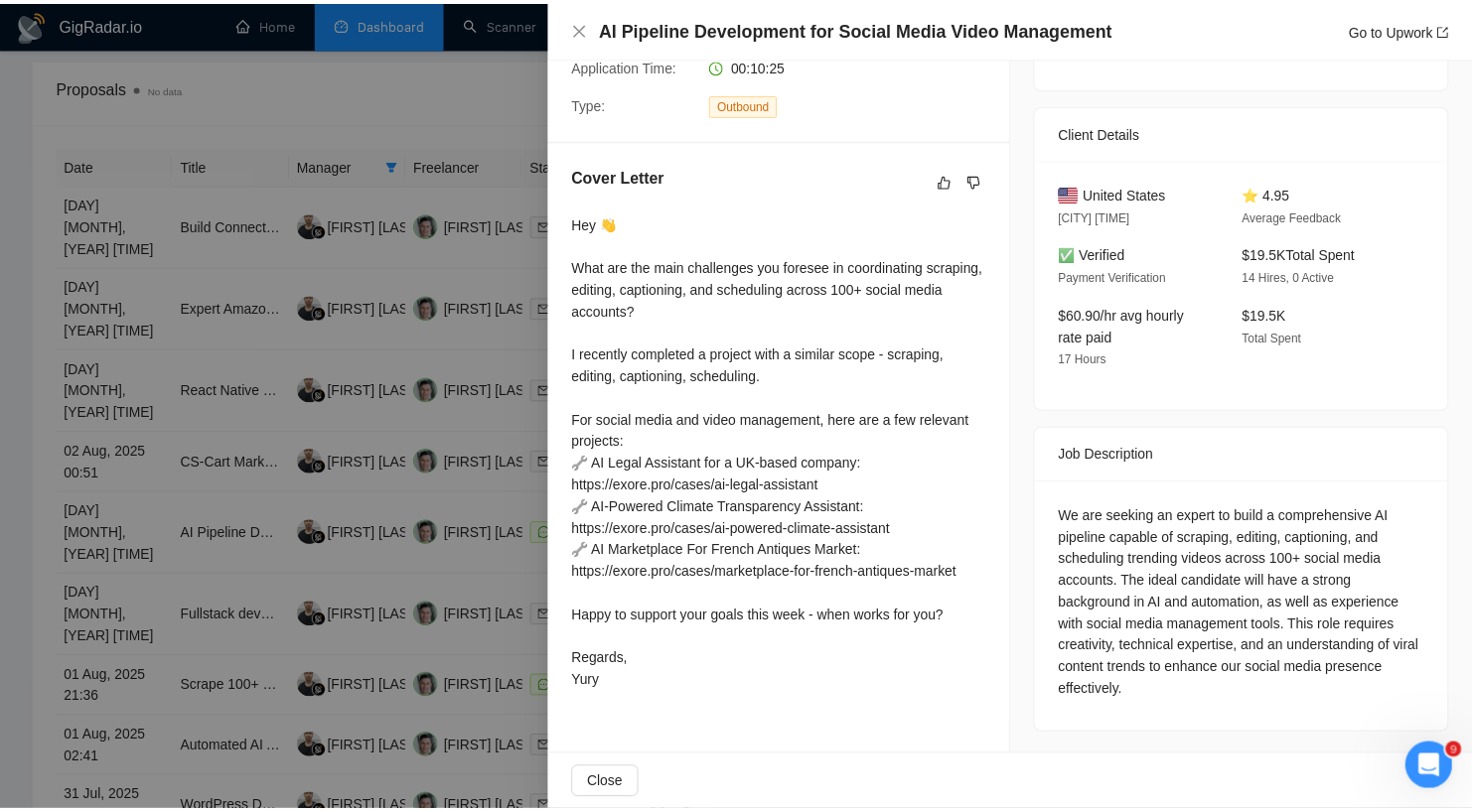 scroll, scrollTop: 0, scrollLeft: 0, axis: both 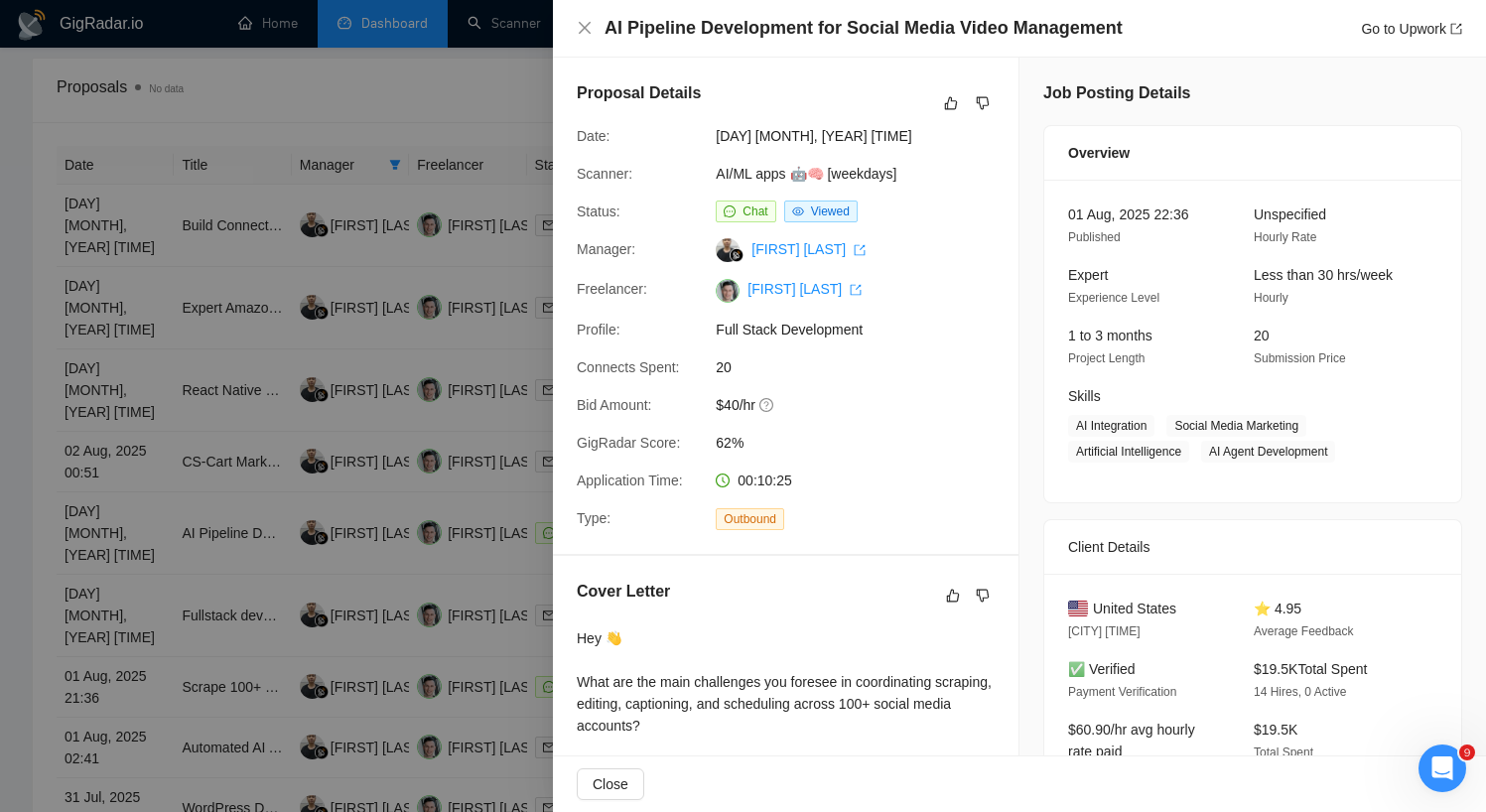 click at bounding box center (743, 406) 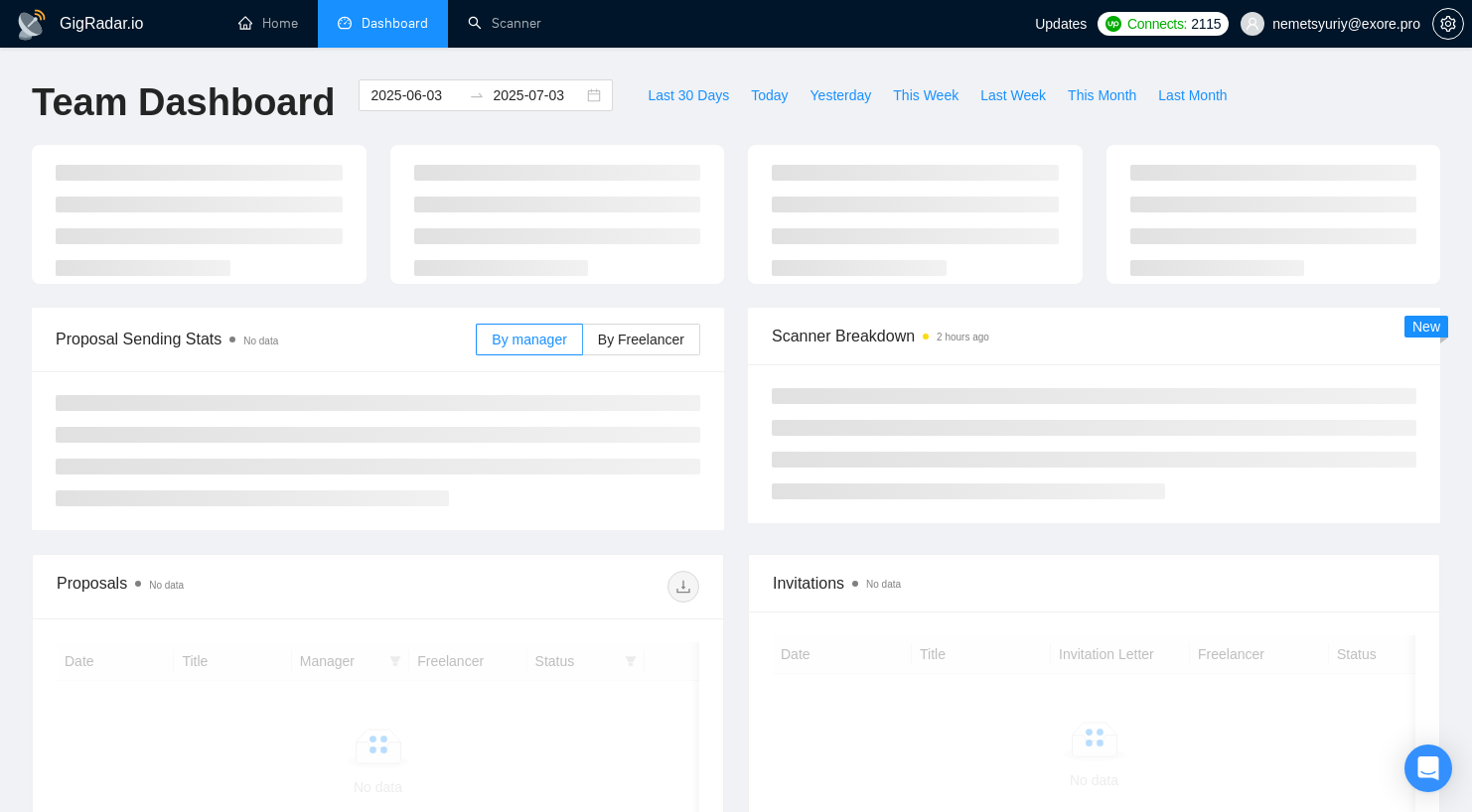 scroll, scrollTop: 0, scrollLeft: 0, axis: both 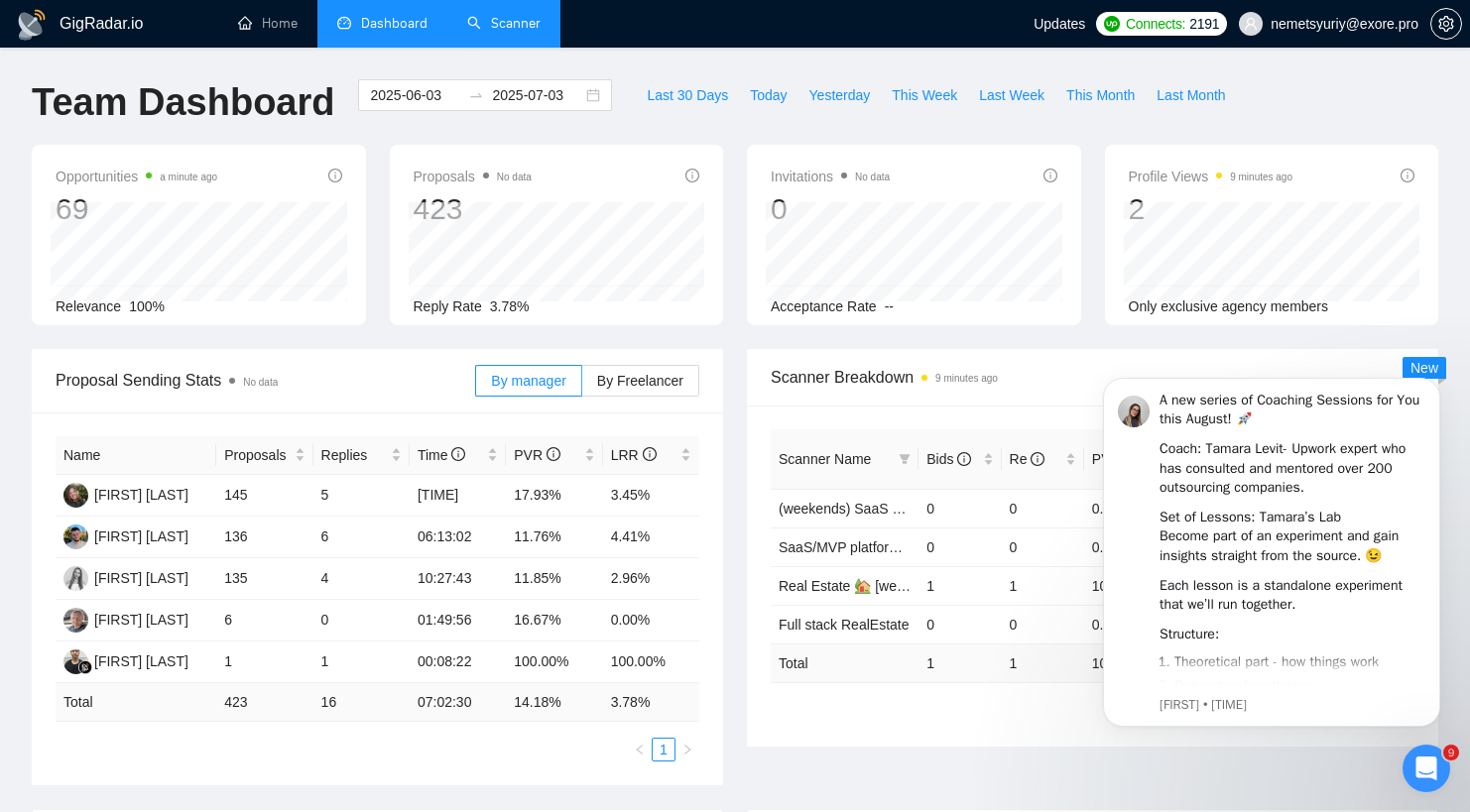 click on "Scanner" at bounding box center (504, 23) 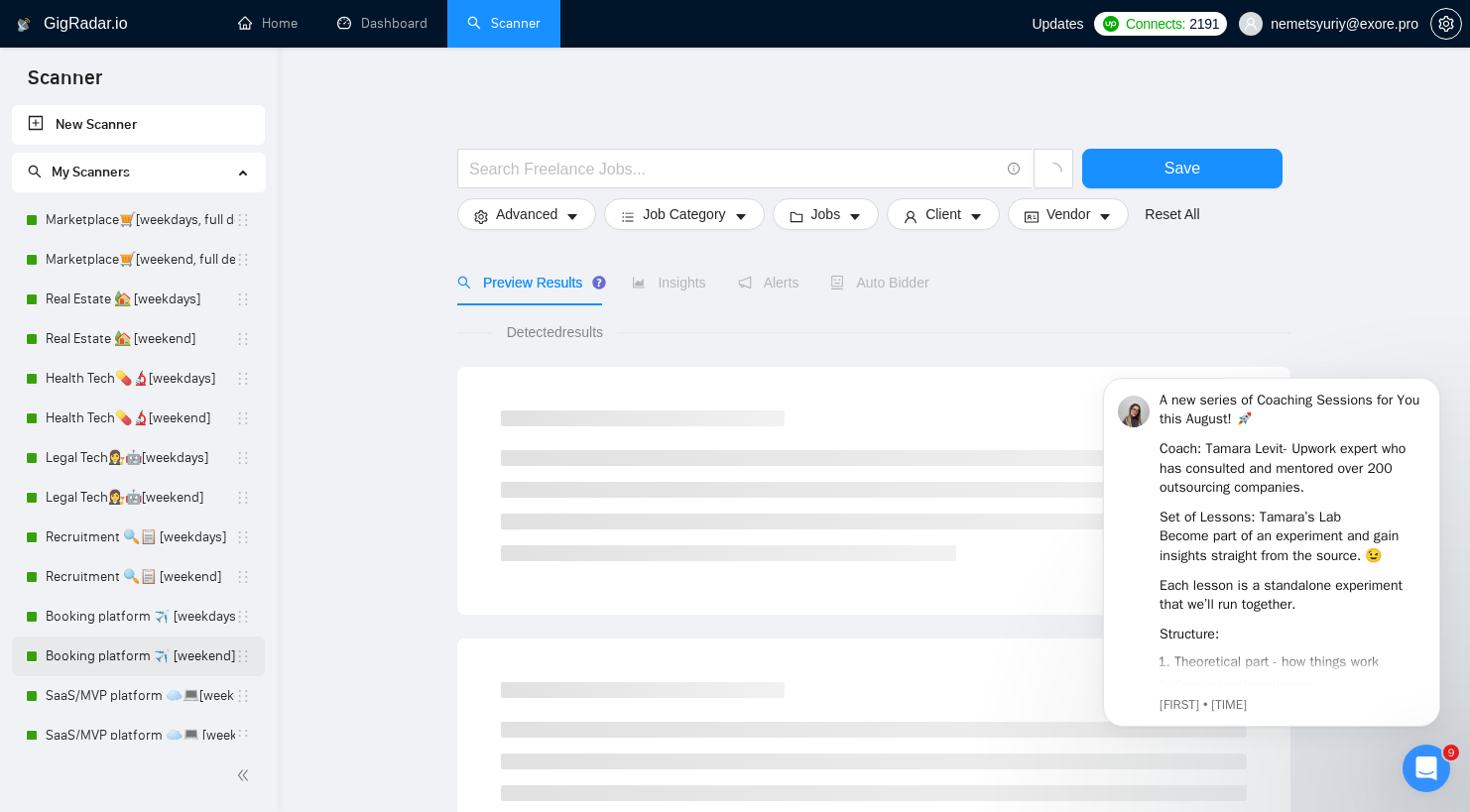 click on "Booking platform ✈️ [weekend]" at bounding box center (140, 656) 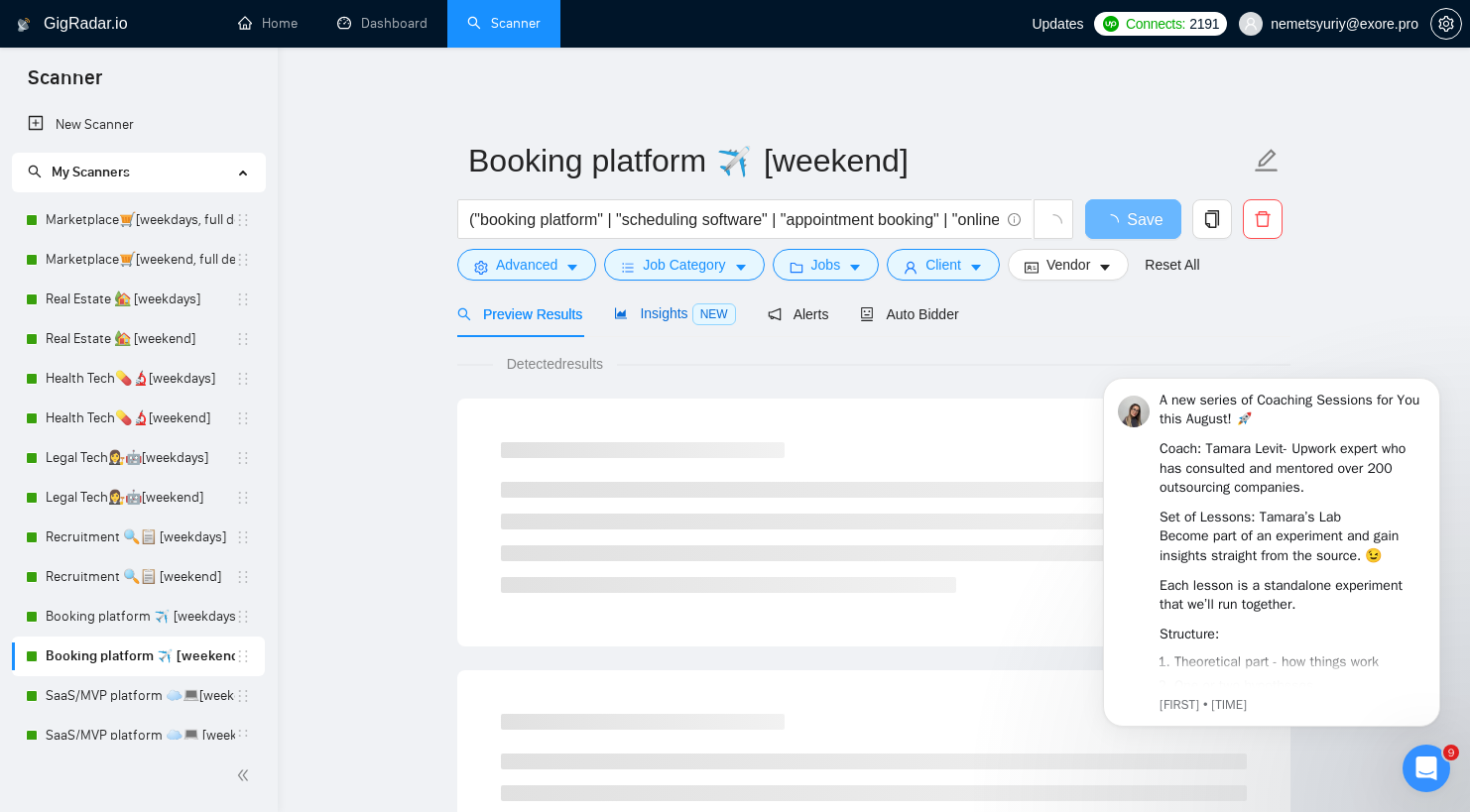 click on "Insights NEW" at bounding box center (674, 313) 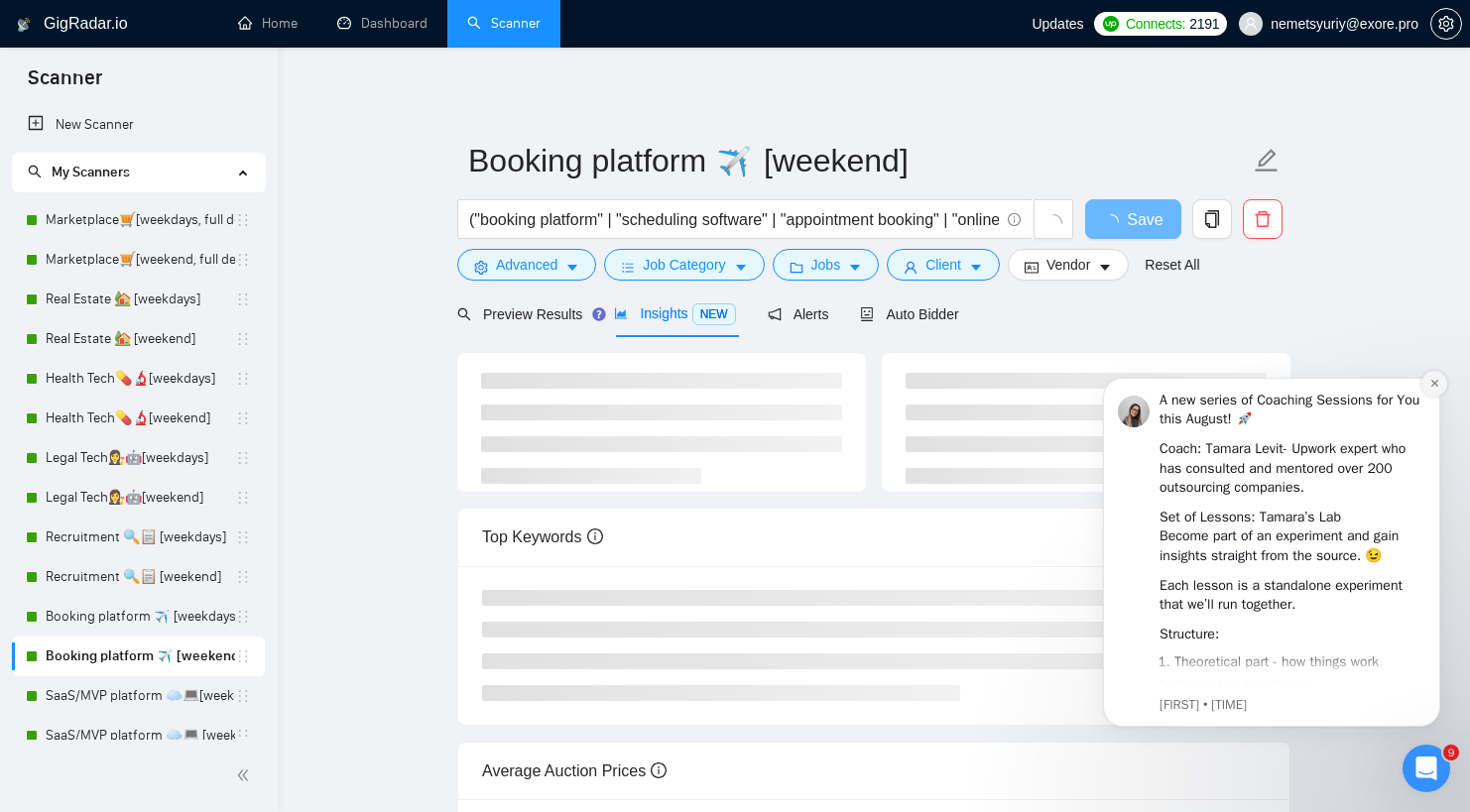 click 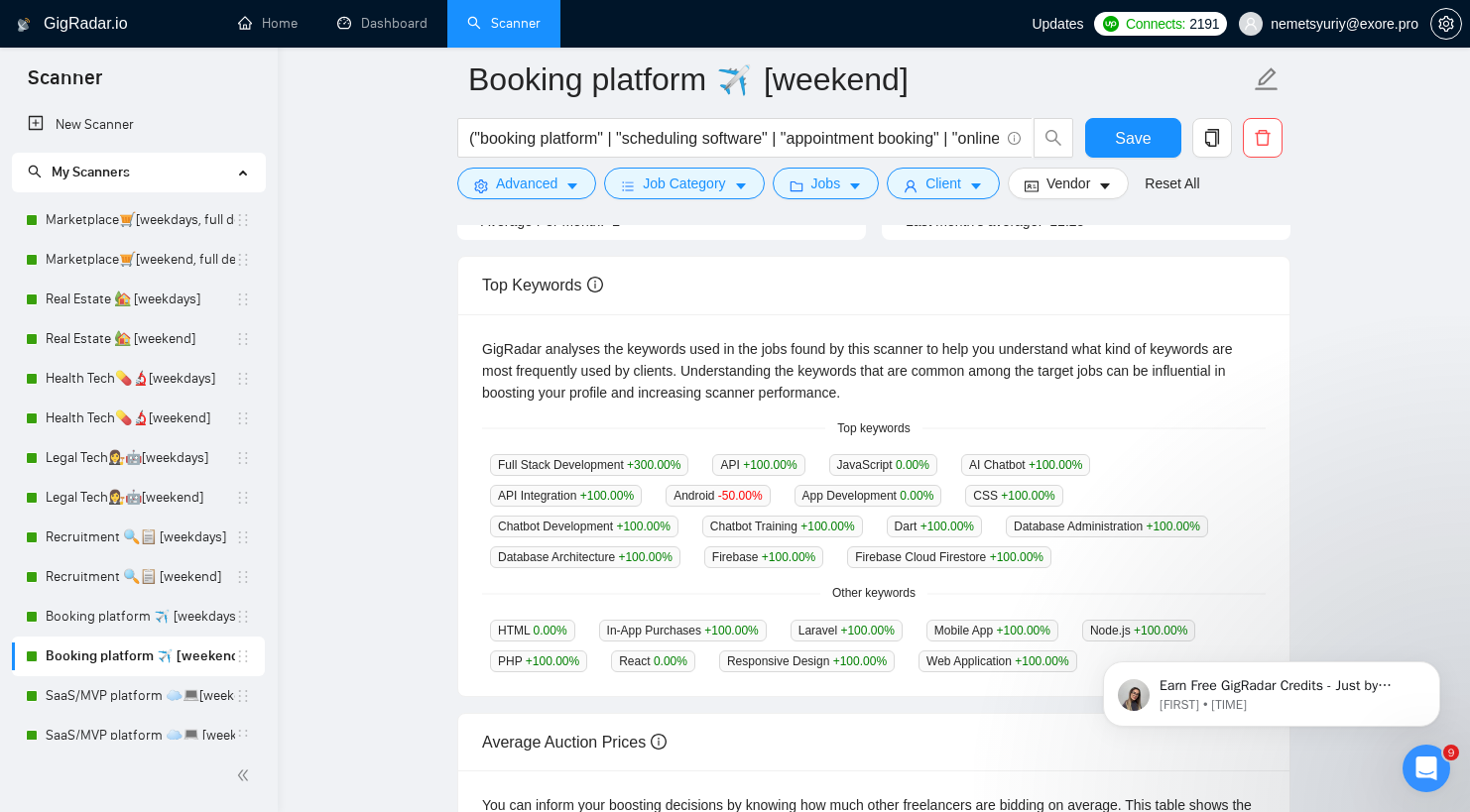 scroll, scrollTop: 334, scrollLeft: 0, axis: vertical 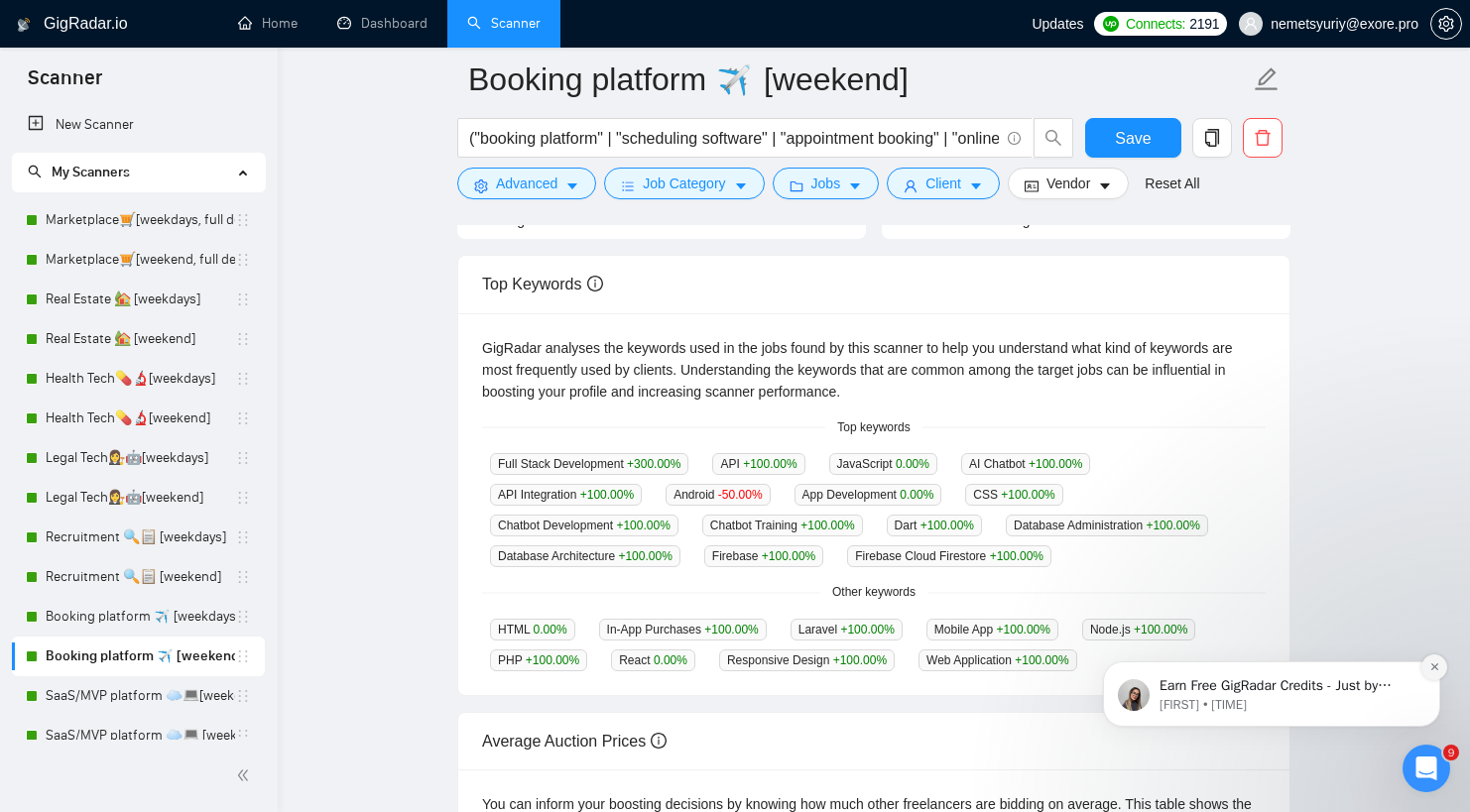 click at bounding box center [1434, 667] 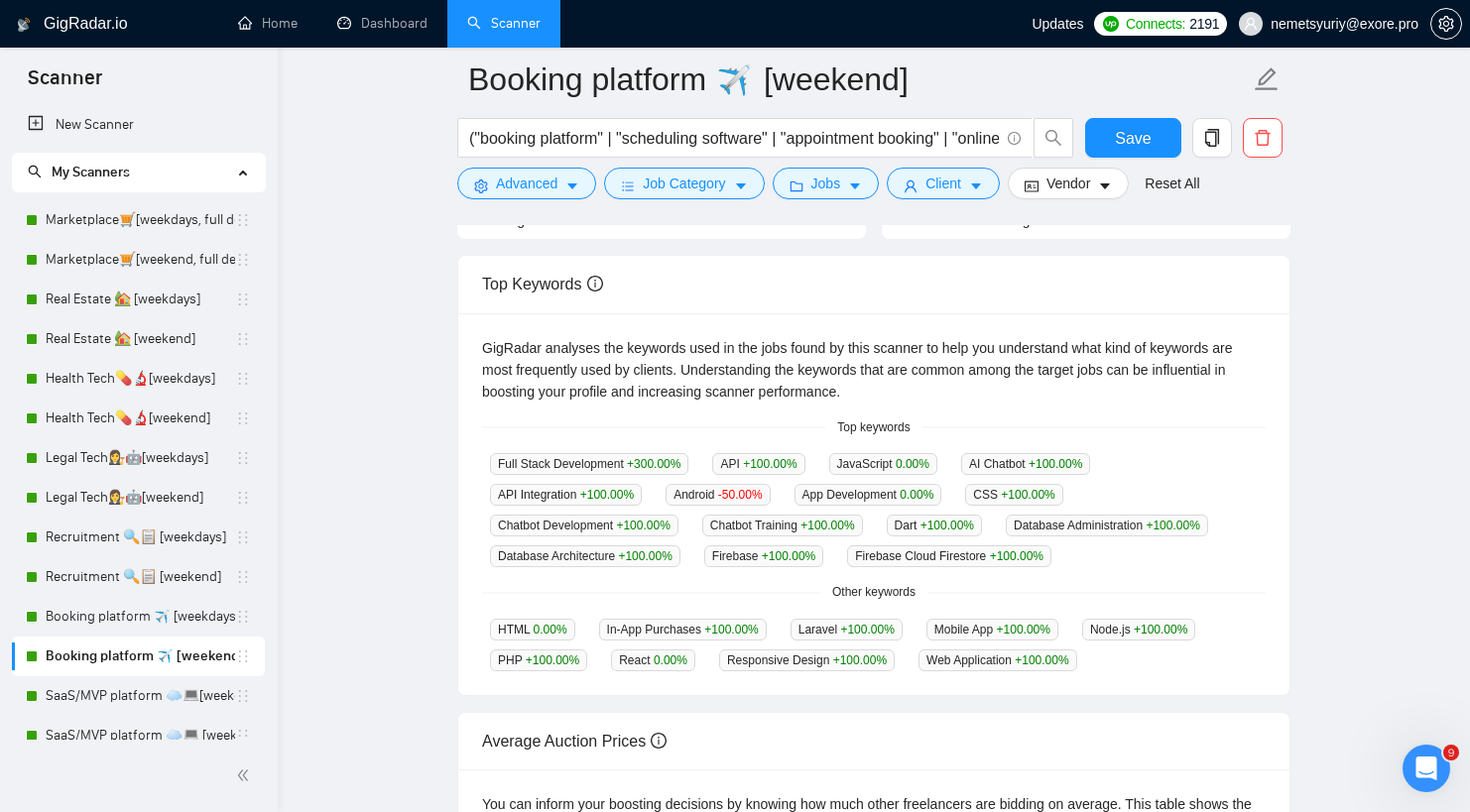 click on "Booking platform ✈️ [weekend] ("booking platform" | "scheduling software" | "appointment booking" | "online booking system" | "reservation system" | "calendar management" | "meeting scheduler" | "appointment scheduler" | "booking automation" | "booking management" | "booking SaaS" | "calendar integration" | "event scheduling" | "resource scheduling" | "time slot booking" | "booking dashboard" | "client scheduling platform" | "service booking software" | "booking portal" | "appointment reminders" | "booking workflow" | "online appointment system" | "schedule coordination" | "booking chatbot" | "booking analytics" | "staff scheduling software" | "automated scheduling" | "booking CRM" | "calendar booking tool")  ("software as a service" | saas | sas | "SaaS MVP" | "MVP" | "SaaS product" | "Minimum Viable Product") Save Advanced   Job Category   Jobs   Client   Vendor   Reset All Preview Results Insights NEW Alerts Auto Bidder Jobs over 12 months 20   Average Per Month: 2 Connects prices over 12 months 8.58" at bounding box center [874, 417] 